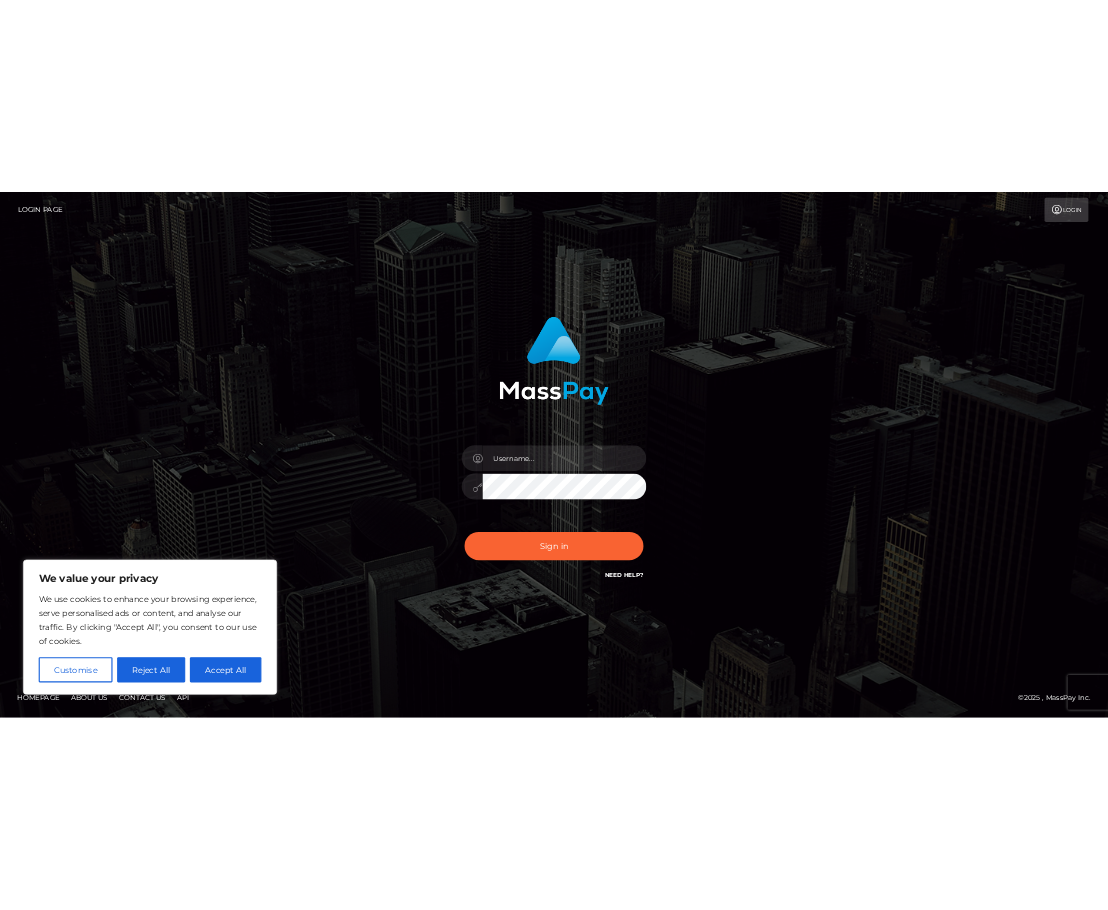 scroll, scrollTop: 0, scrollLeft: 0, axis: both 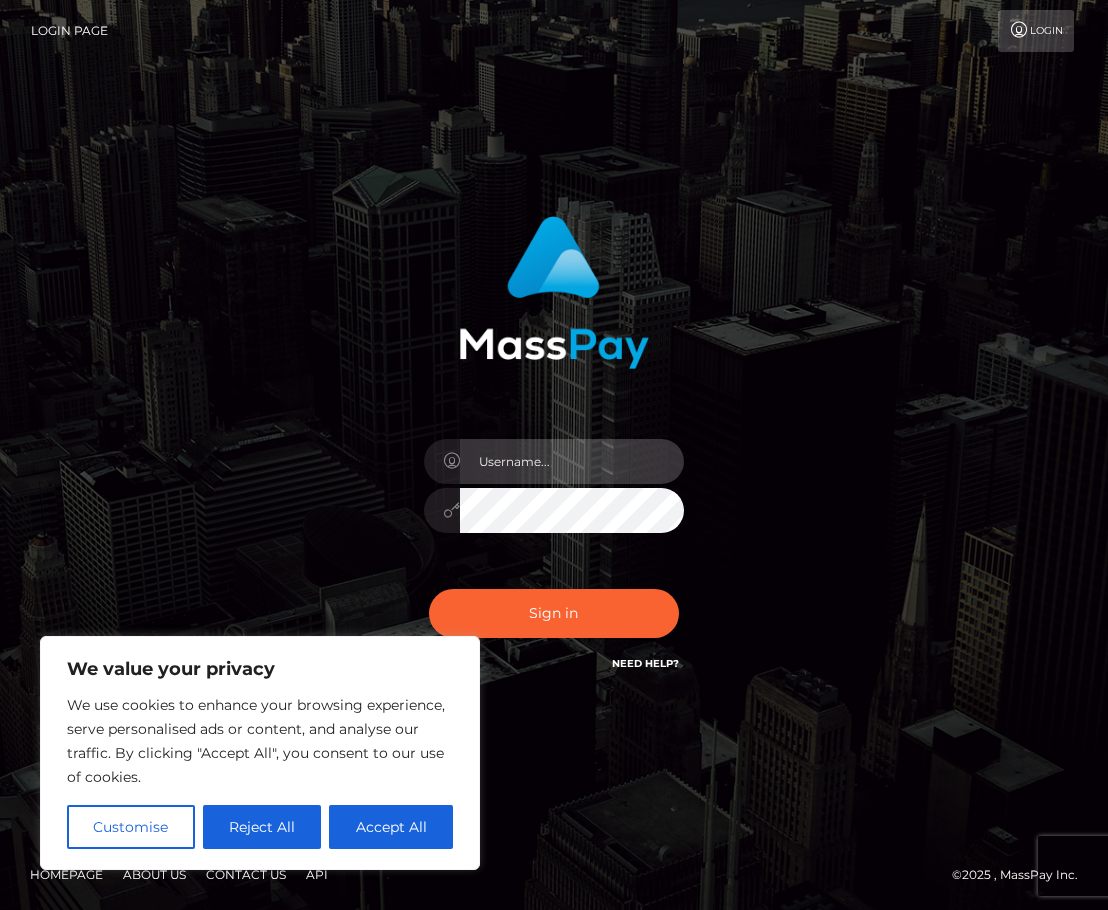 type on "hello.feetfinder" 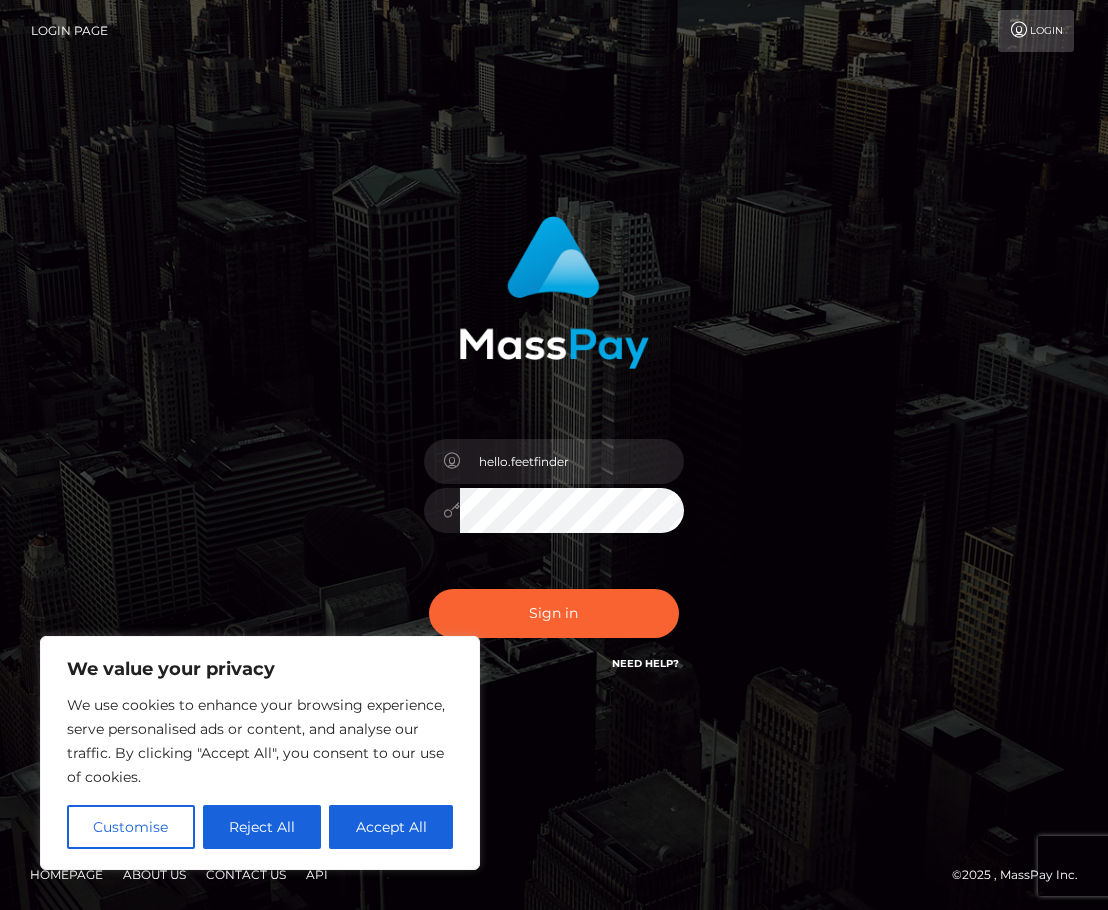 drag, startPoint x: 822, startPoint y: 276, endPoint x: 759, endPoint y: 160, distance: 132.00378 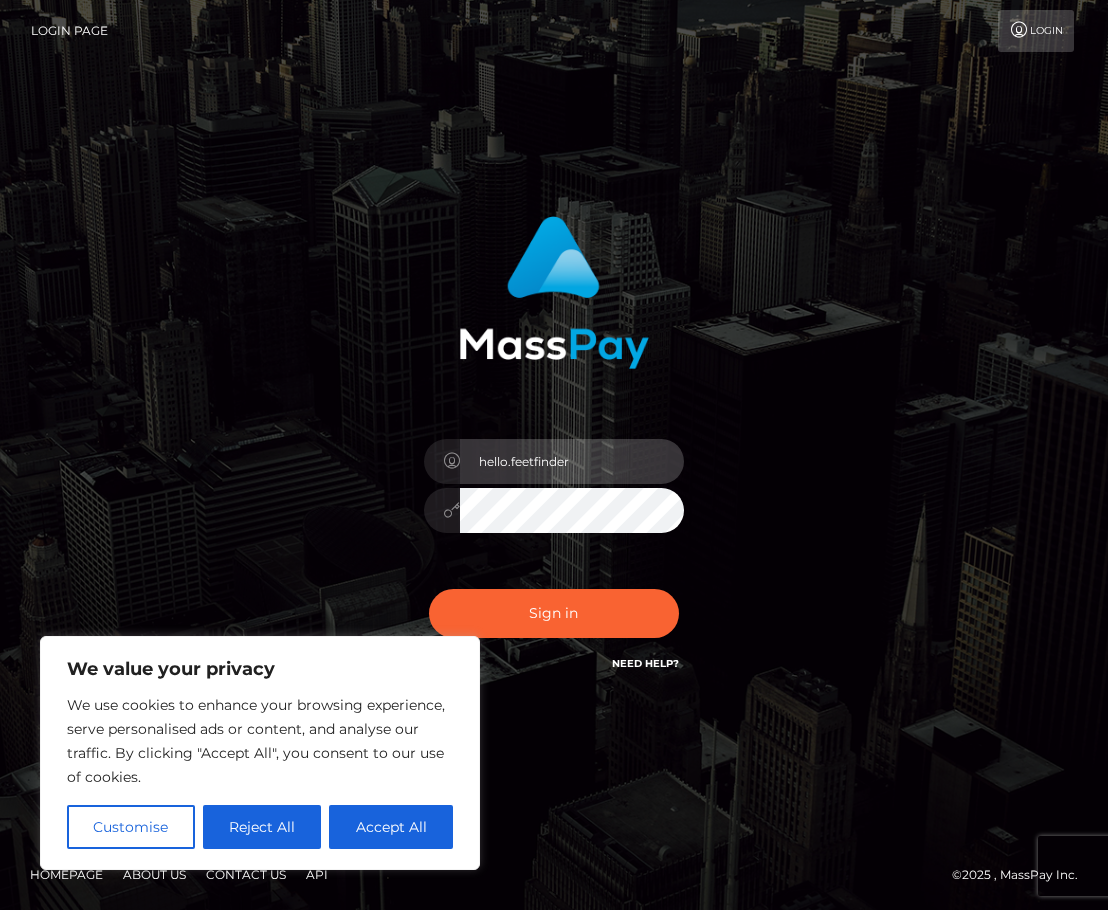 drag, startPoint x: 577, startPoint y: 462, endPoint x: 584, endPoint y: 481, distance: 20.248457 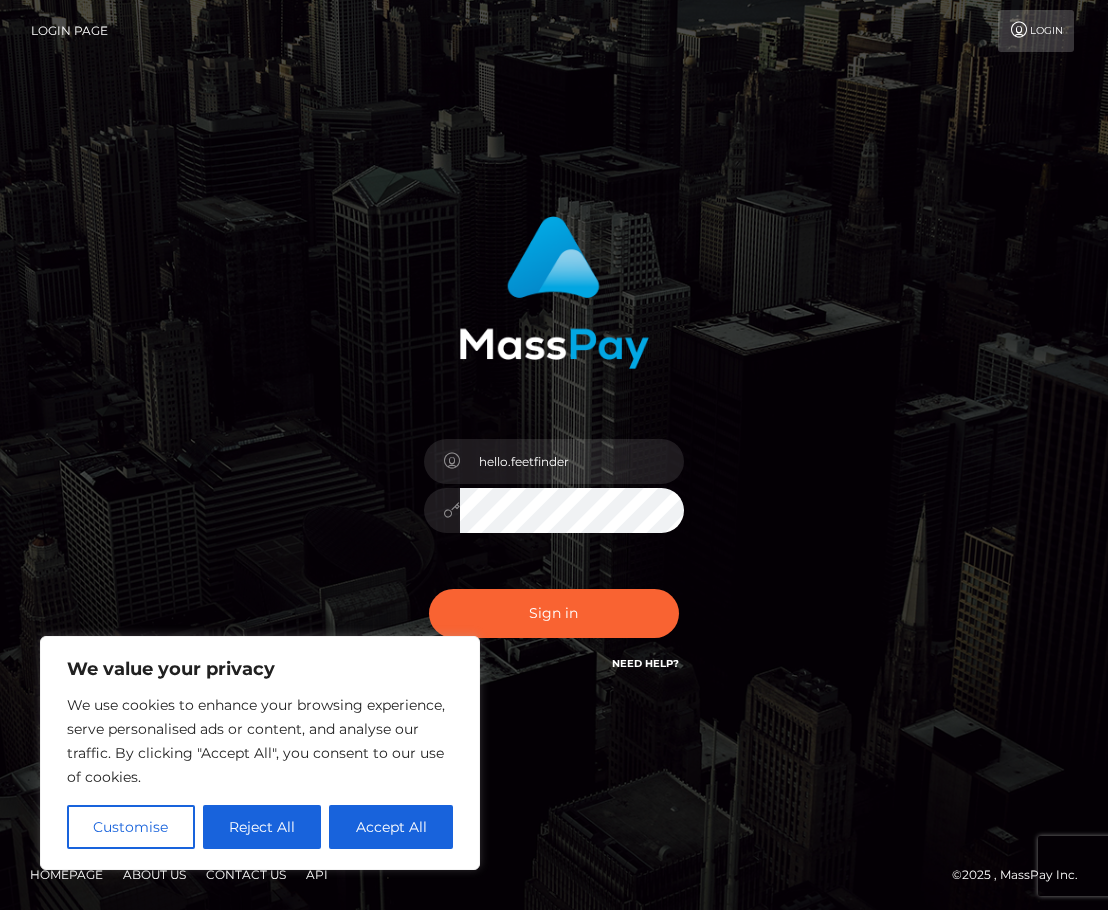 click on "Sign in
Need
Help?" at bounding box center (554, 621) 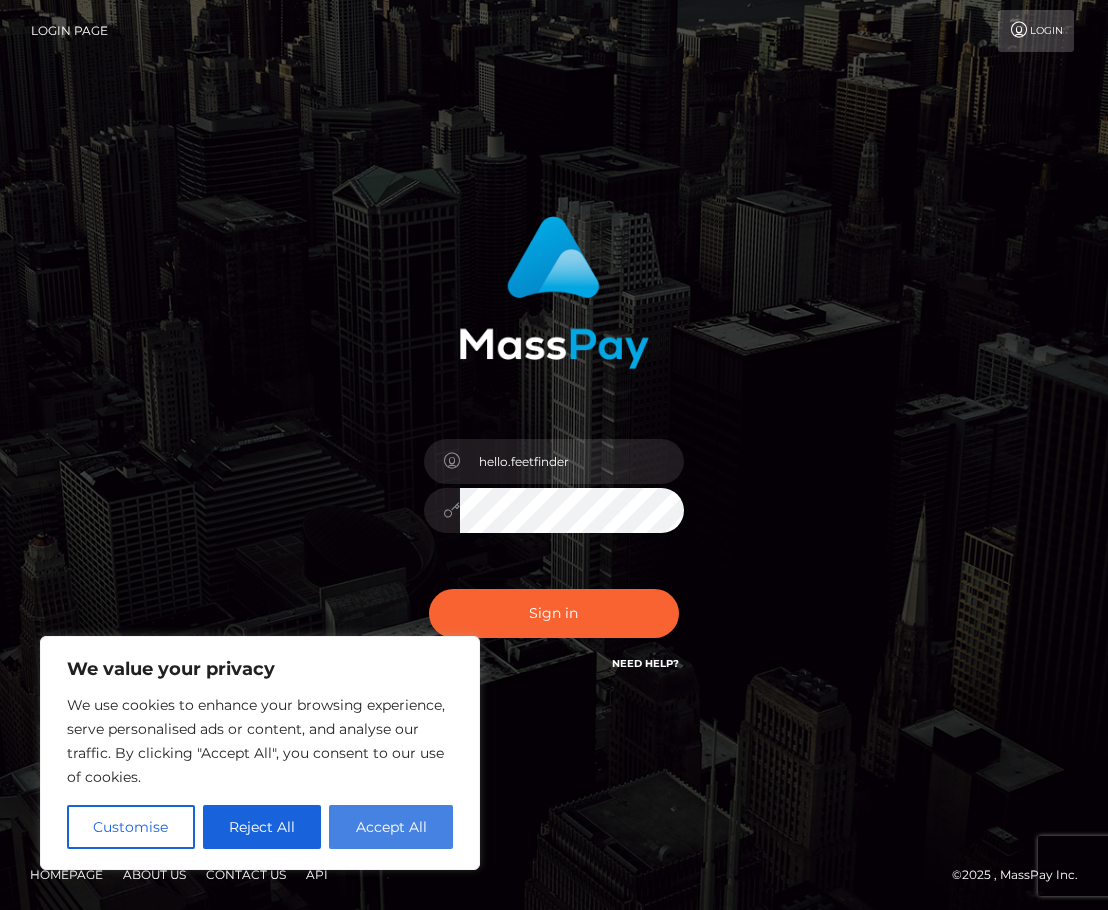 click on "Accept All" at bounding box center [391, 827] 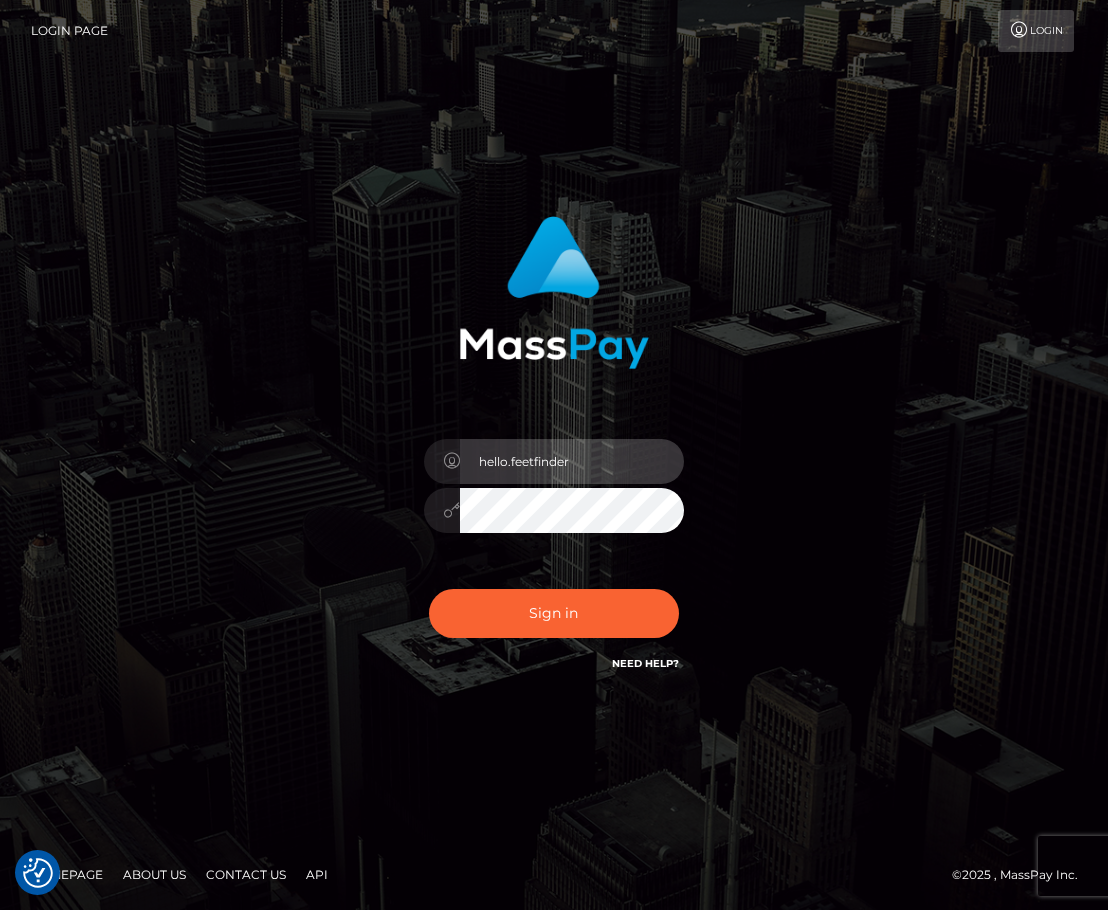 click on "hello.feetfinder" at bounding box center (572, 461) 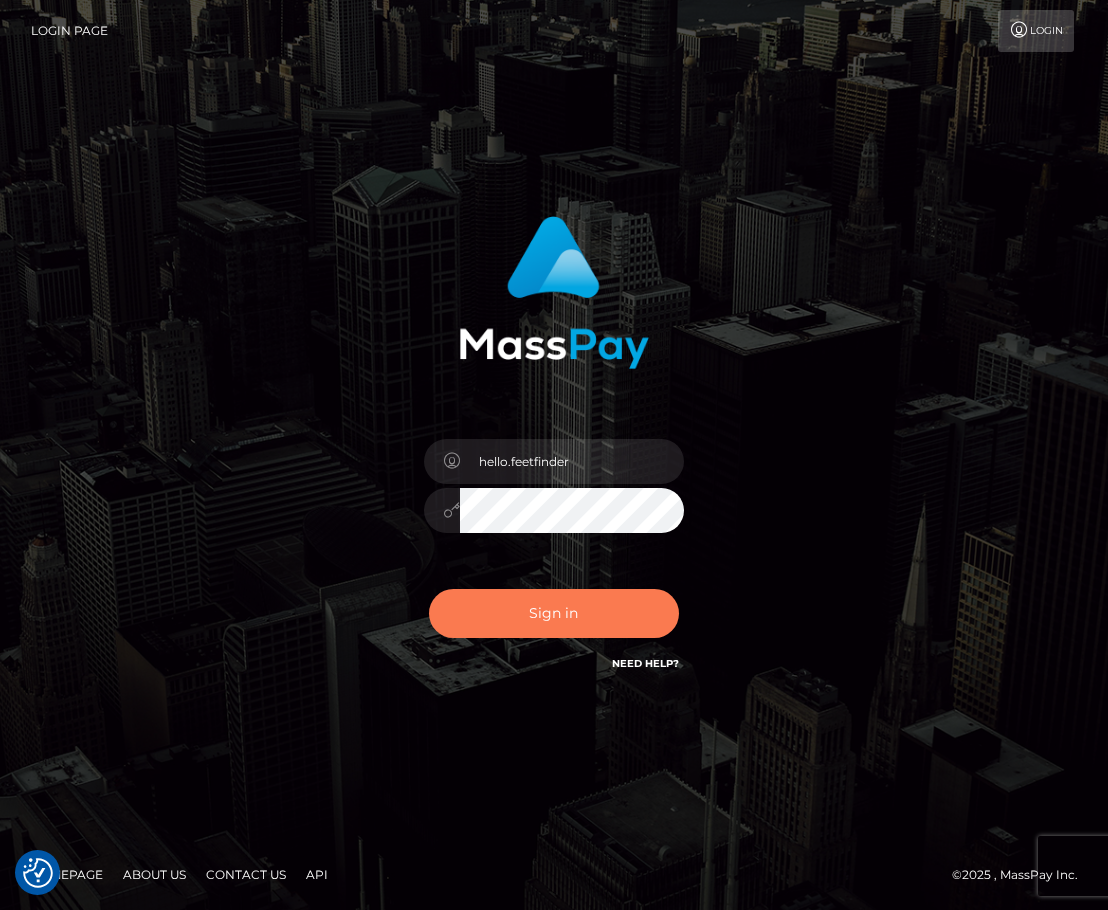 click on "Sign in" at bounding box center [554, 613] 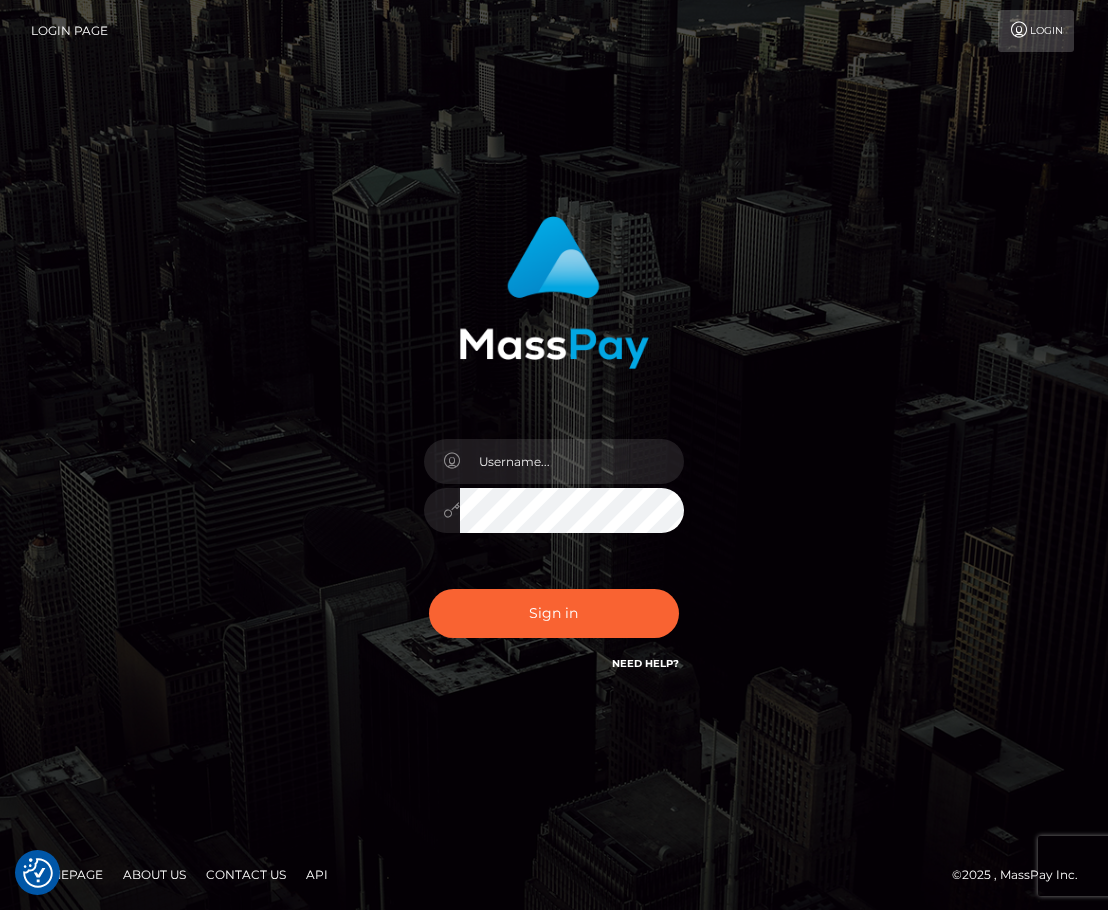 scroll, scrollTop: 0, scrollLeft: 0, axis: both 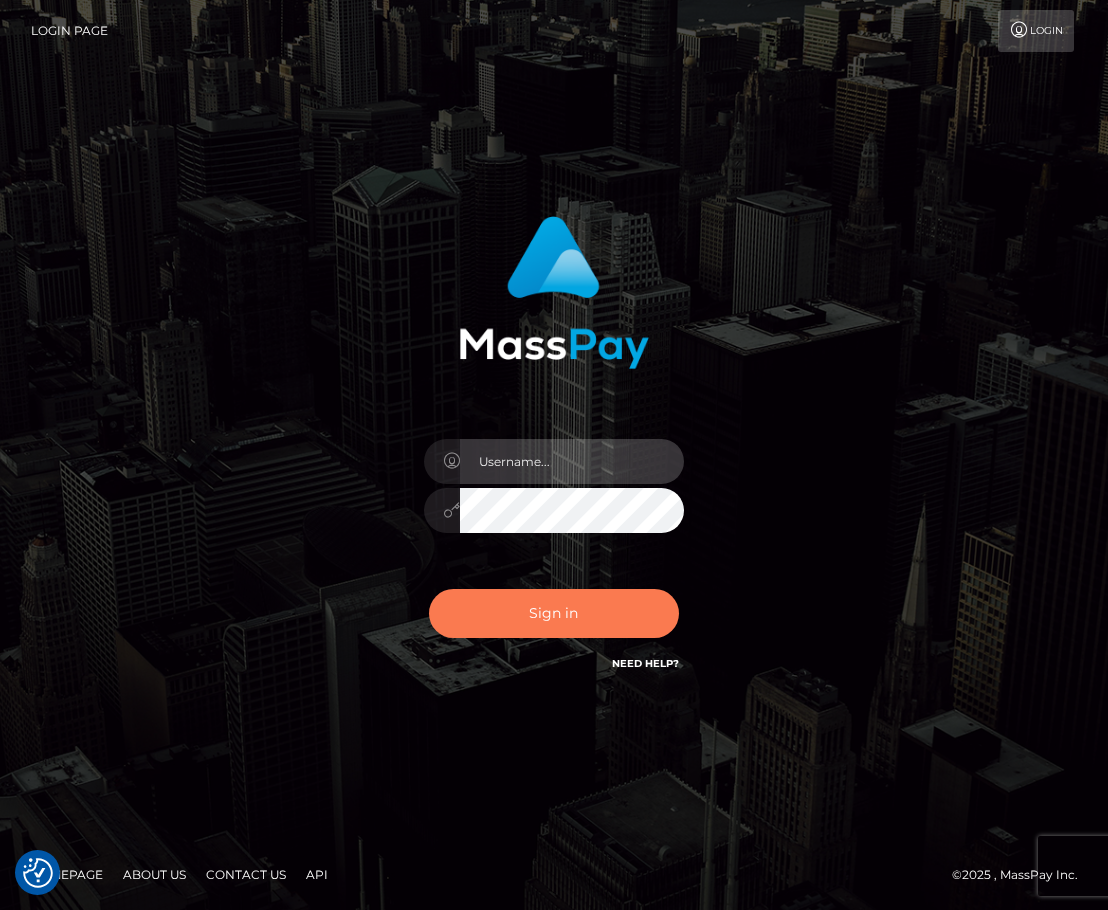 type on "hello.feetfinder" 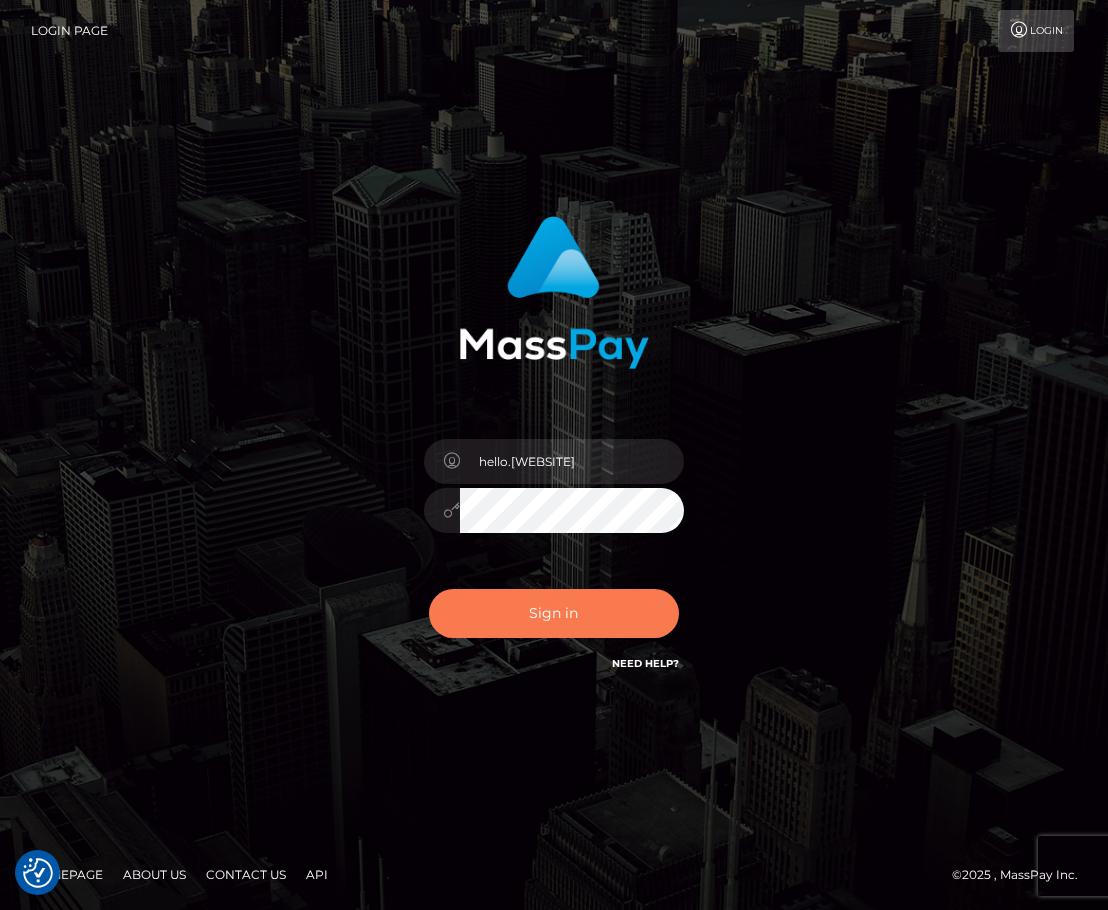 click on "Sign in" at bounding box center (554, 613) 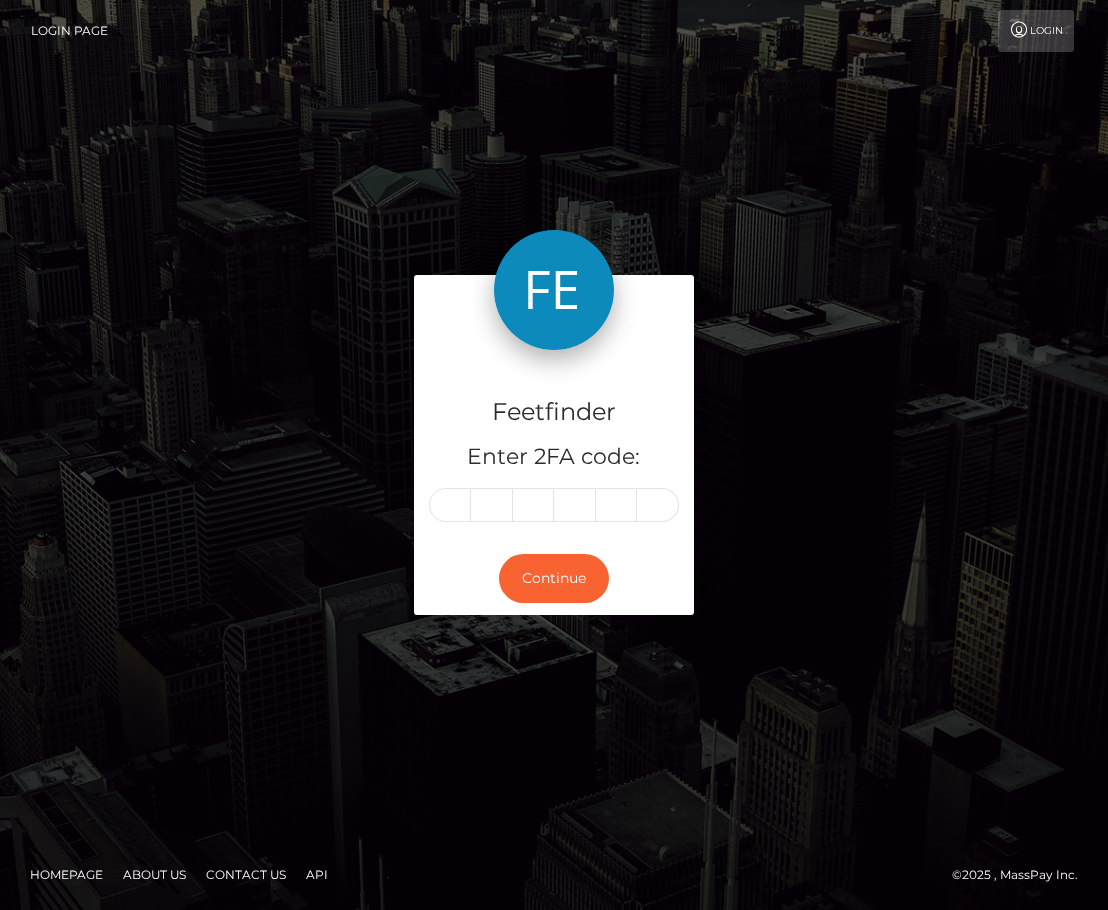 scroll, scrollTop: 0, scrollLeft: 0, axis: both 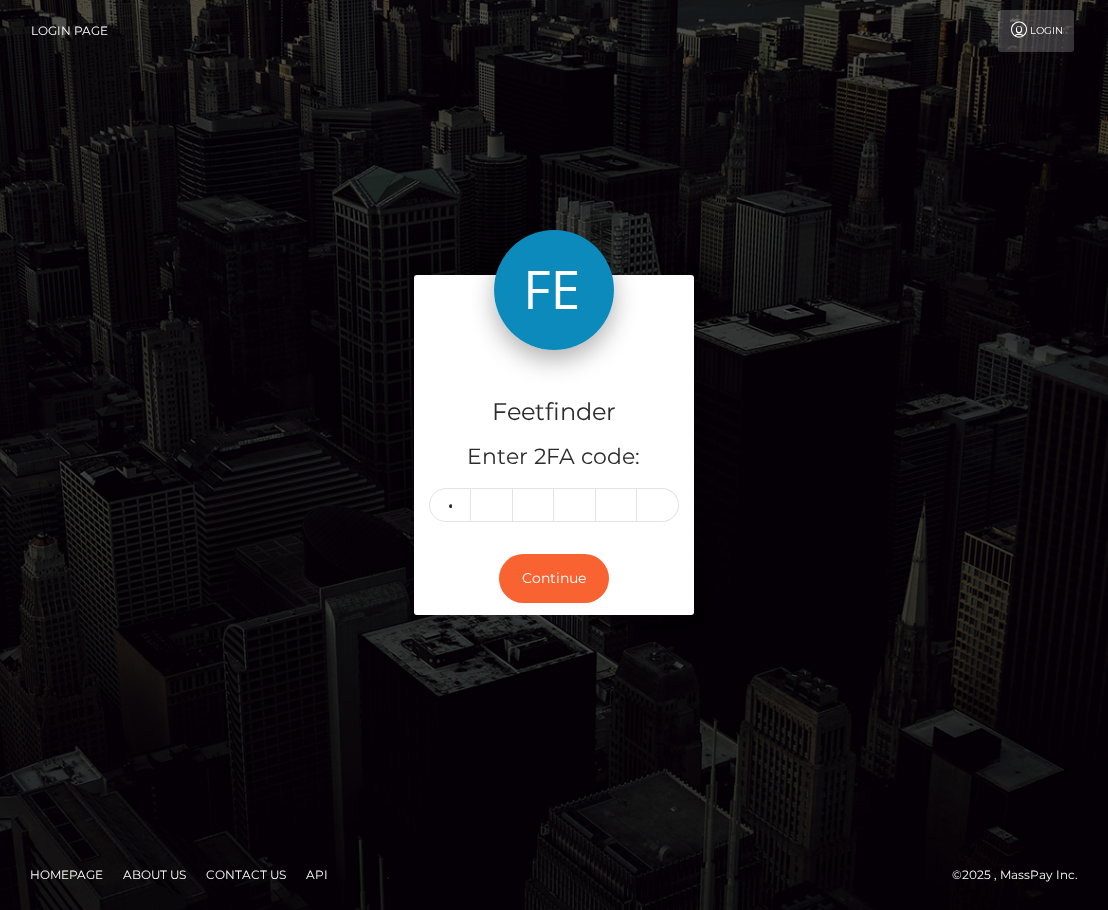 type on "4" 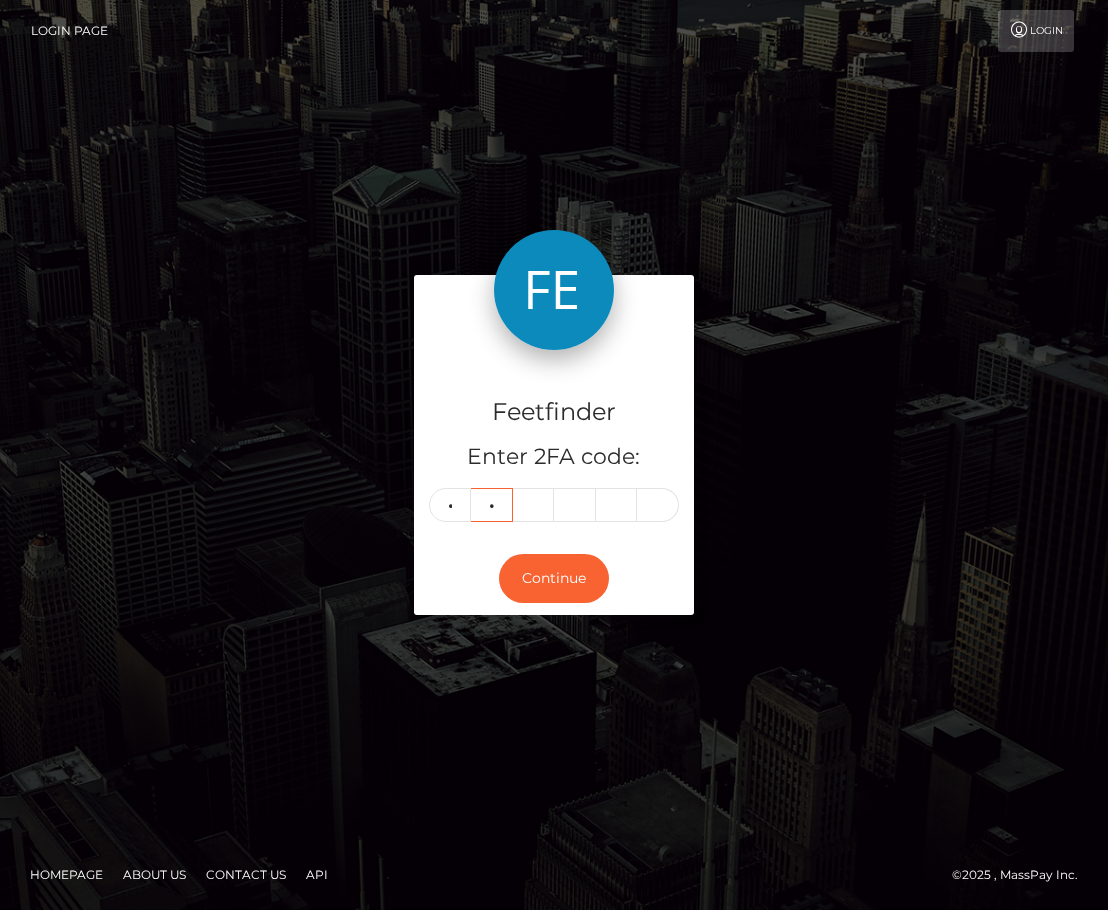 type on "2" 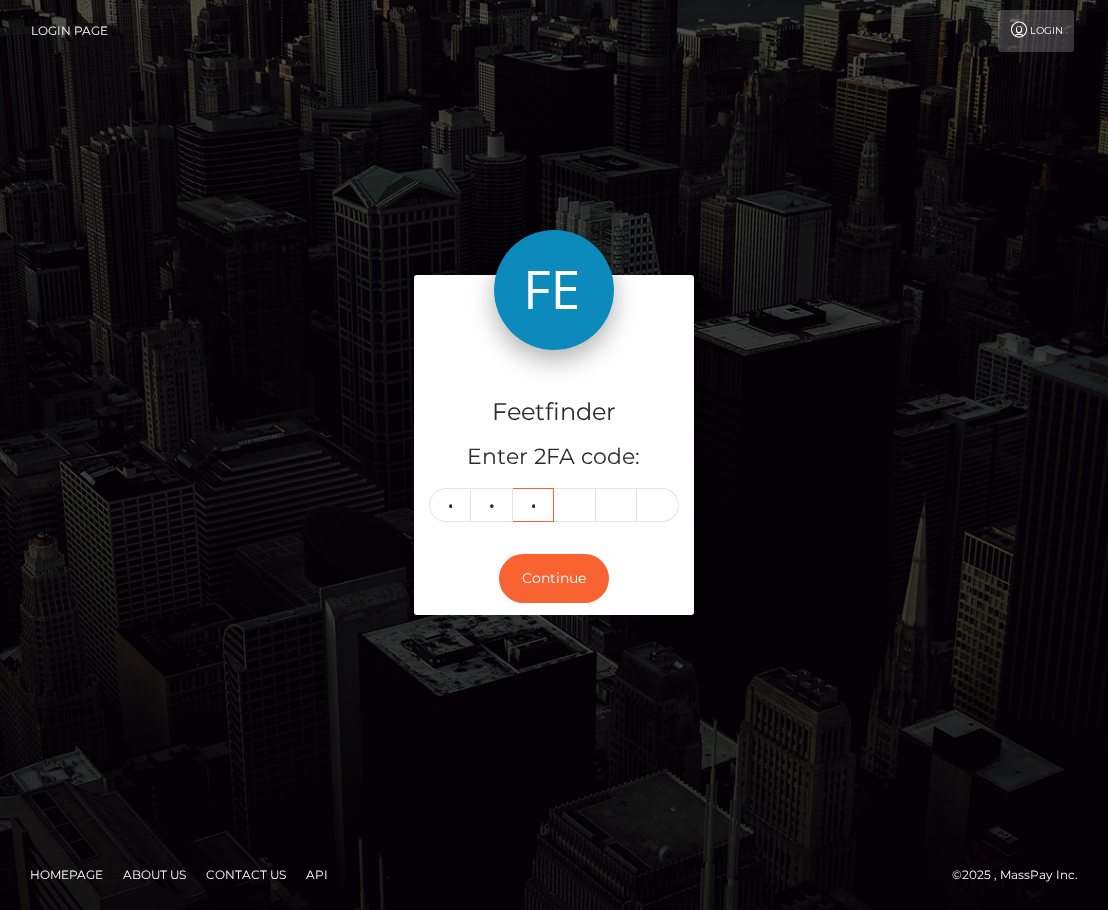 type on "5" 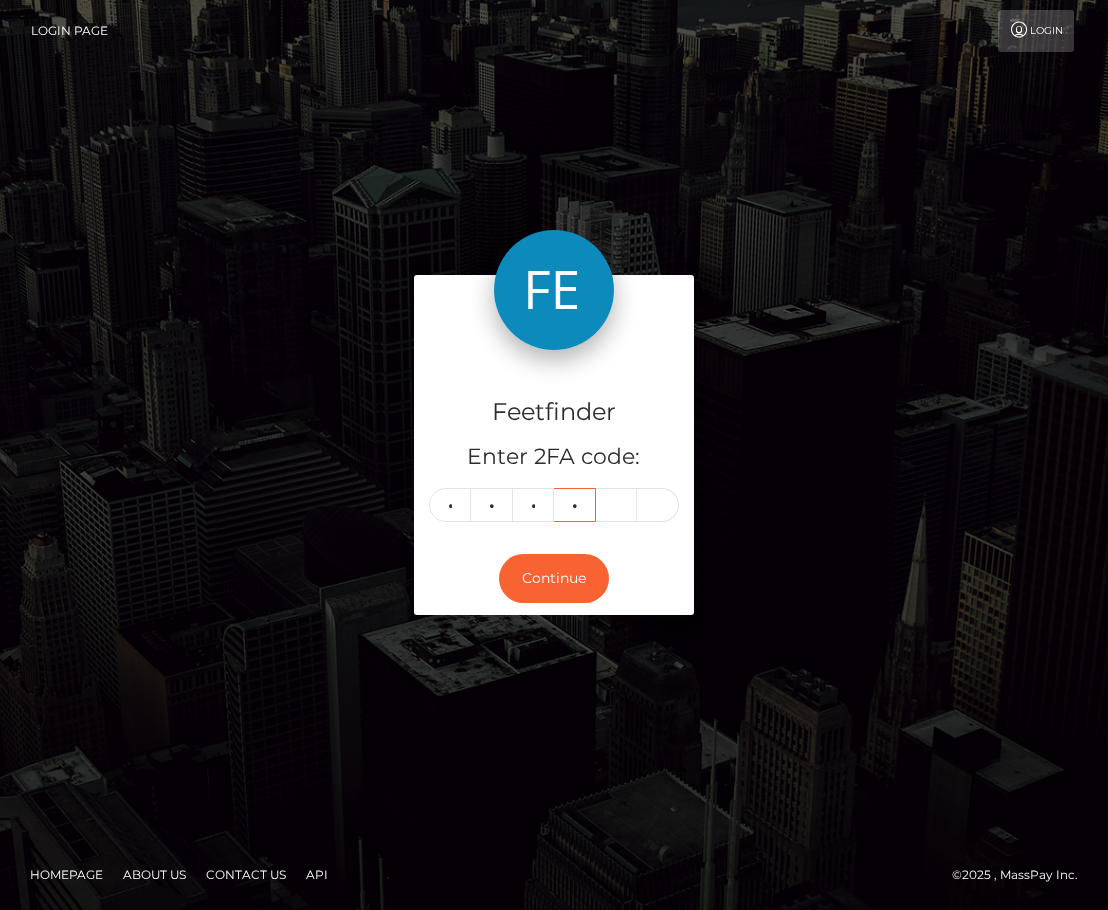 type on "5" 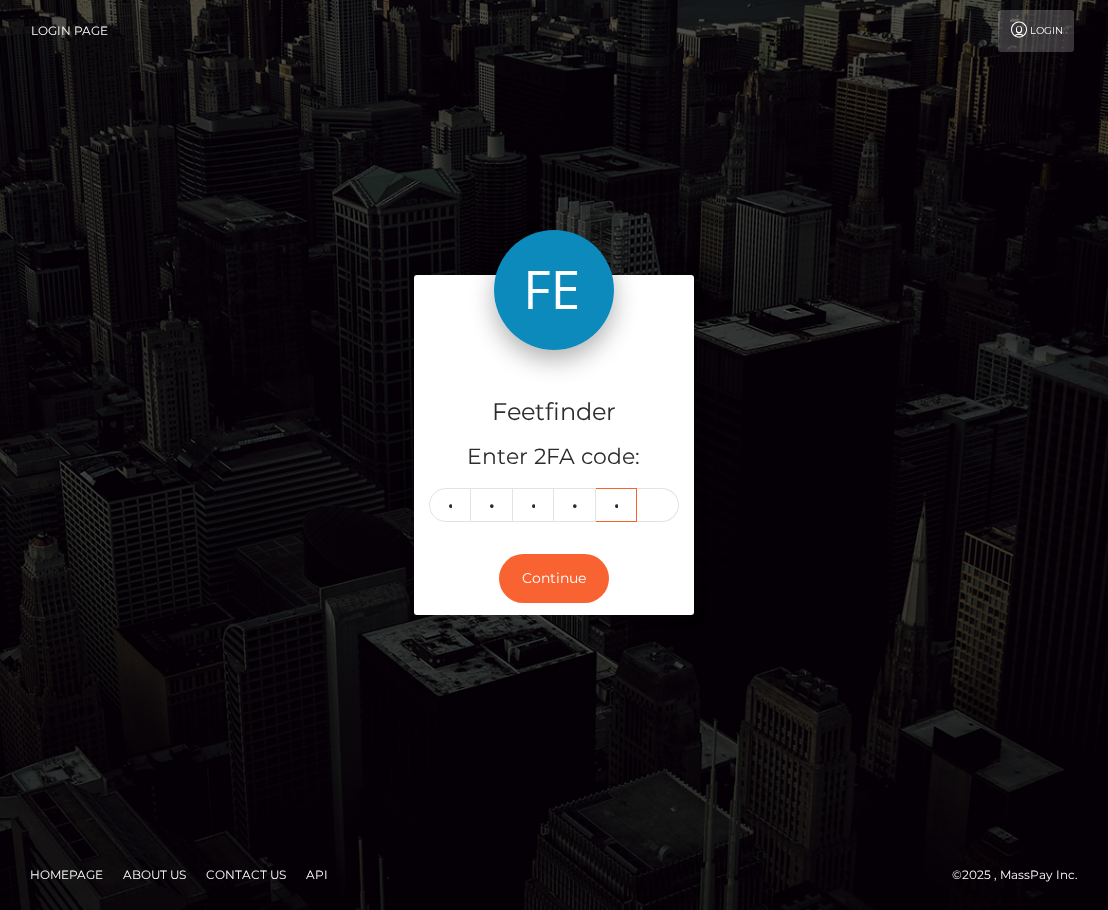 type on "8" 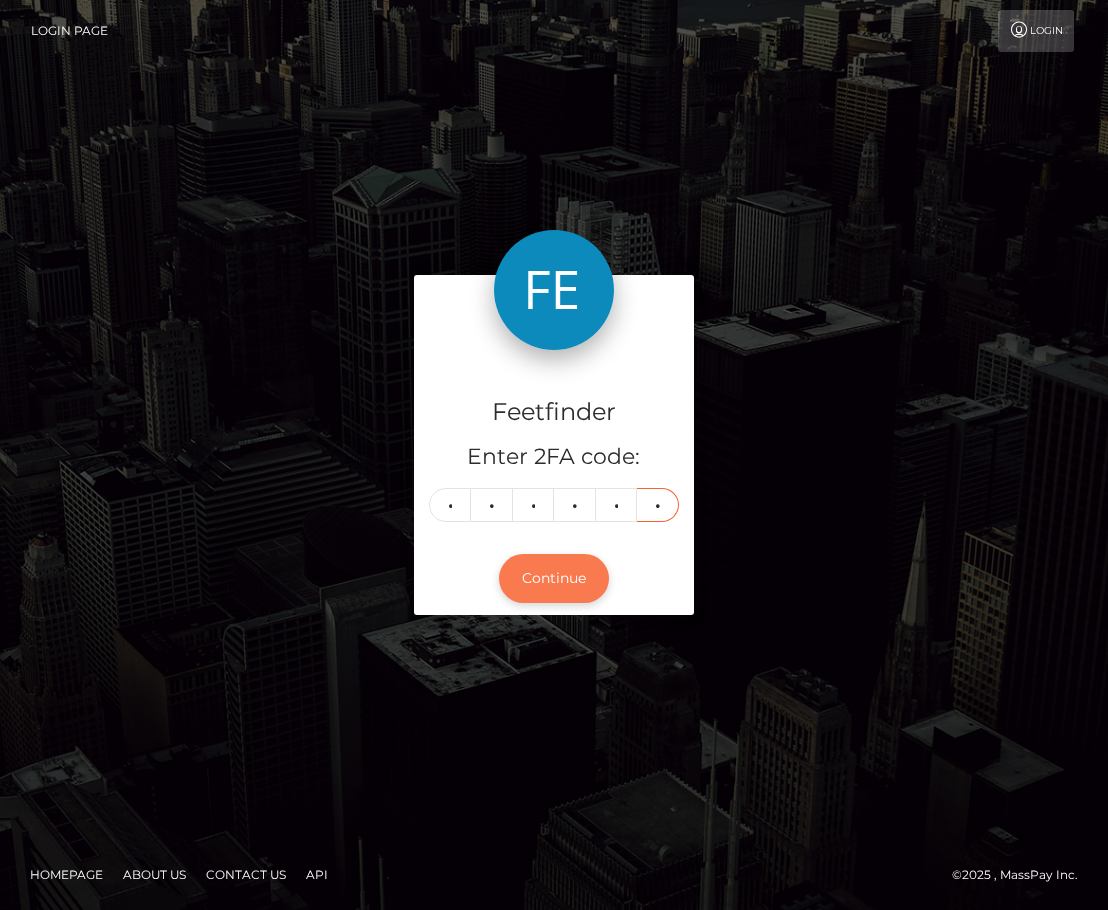 type on "5" 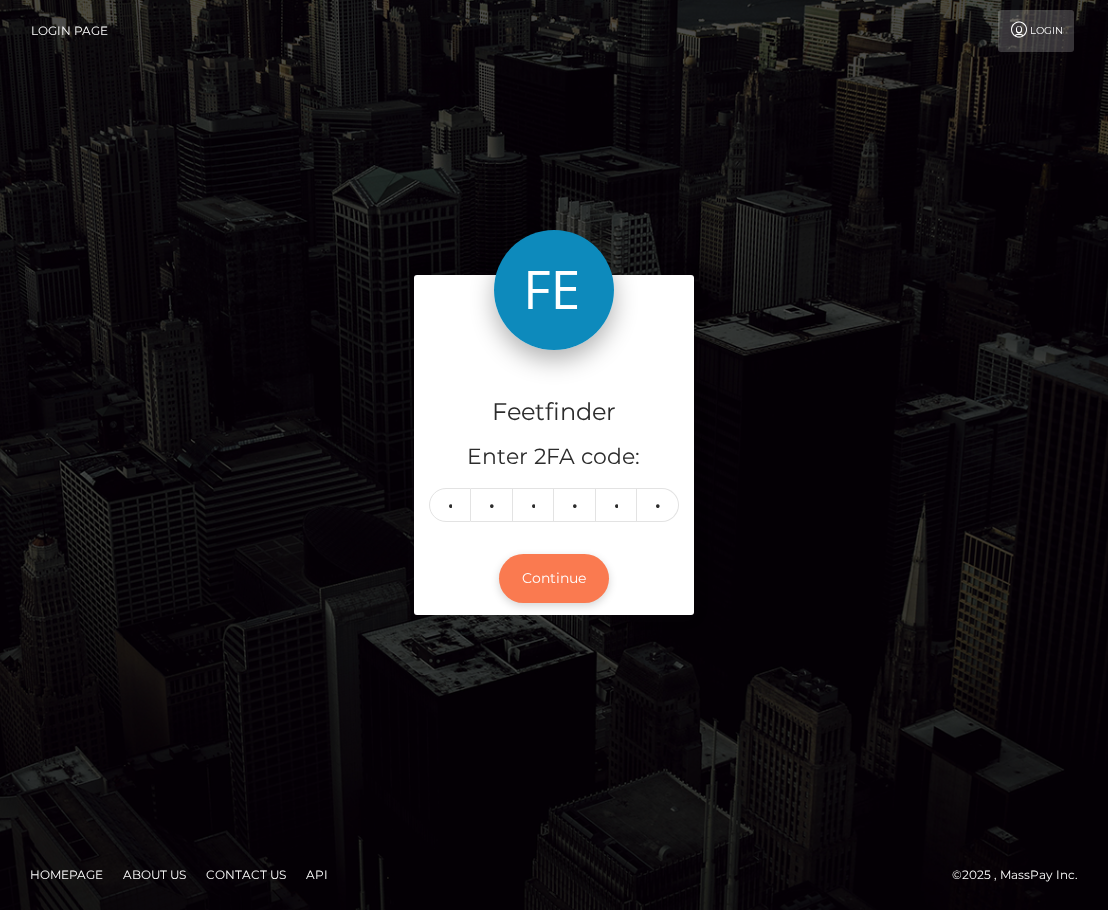 click on "Continue" at bounding box center (554, 578) 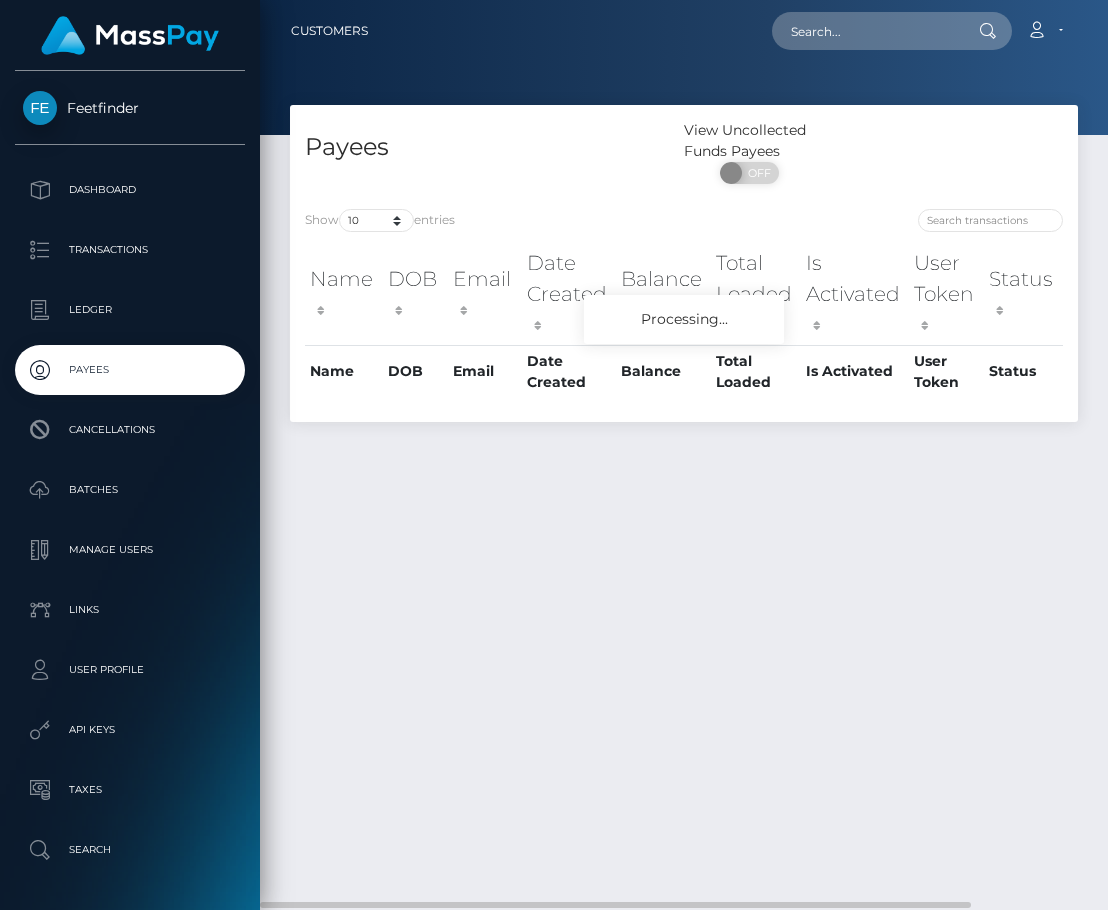 scroll, scrollTop: 0, scrollLeft: 0, axis: both 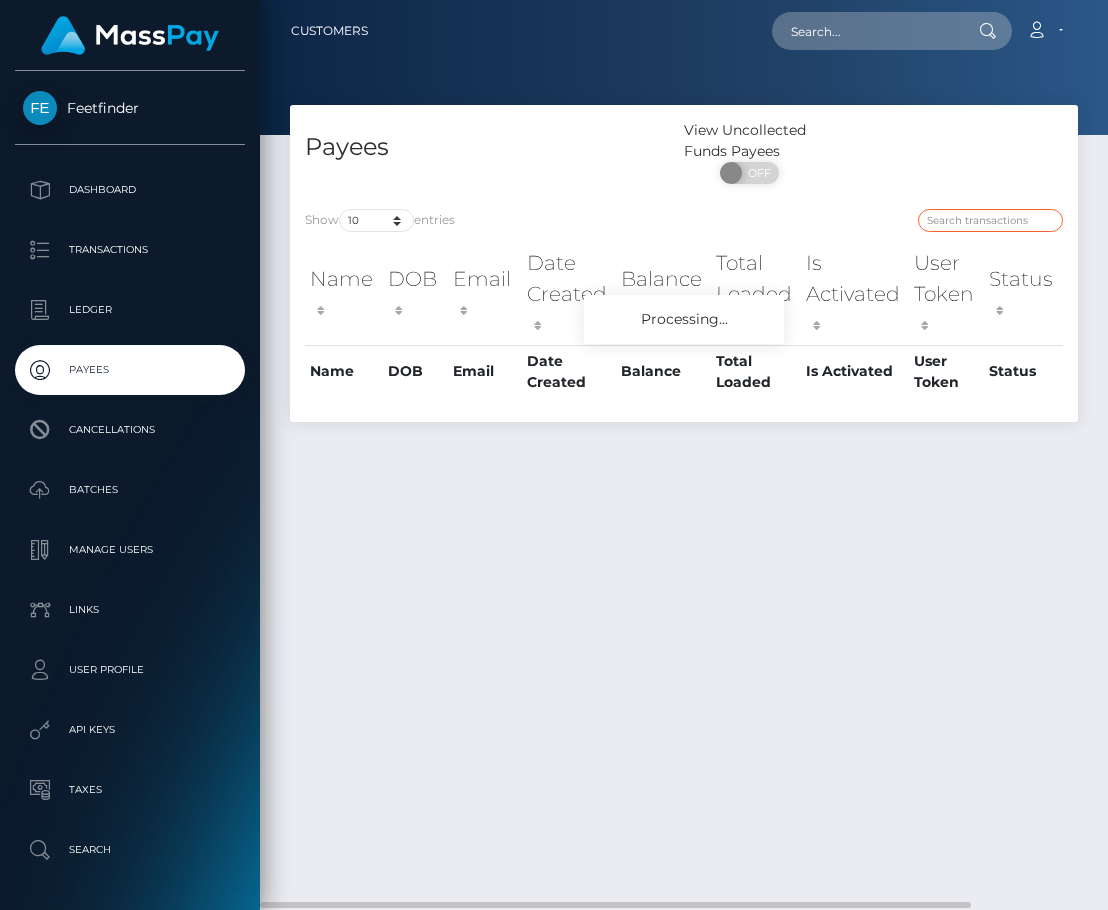 click at bounding box center [990, 220] 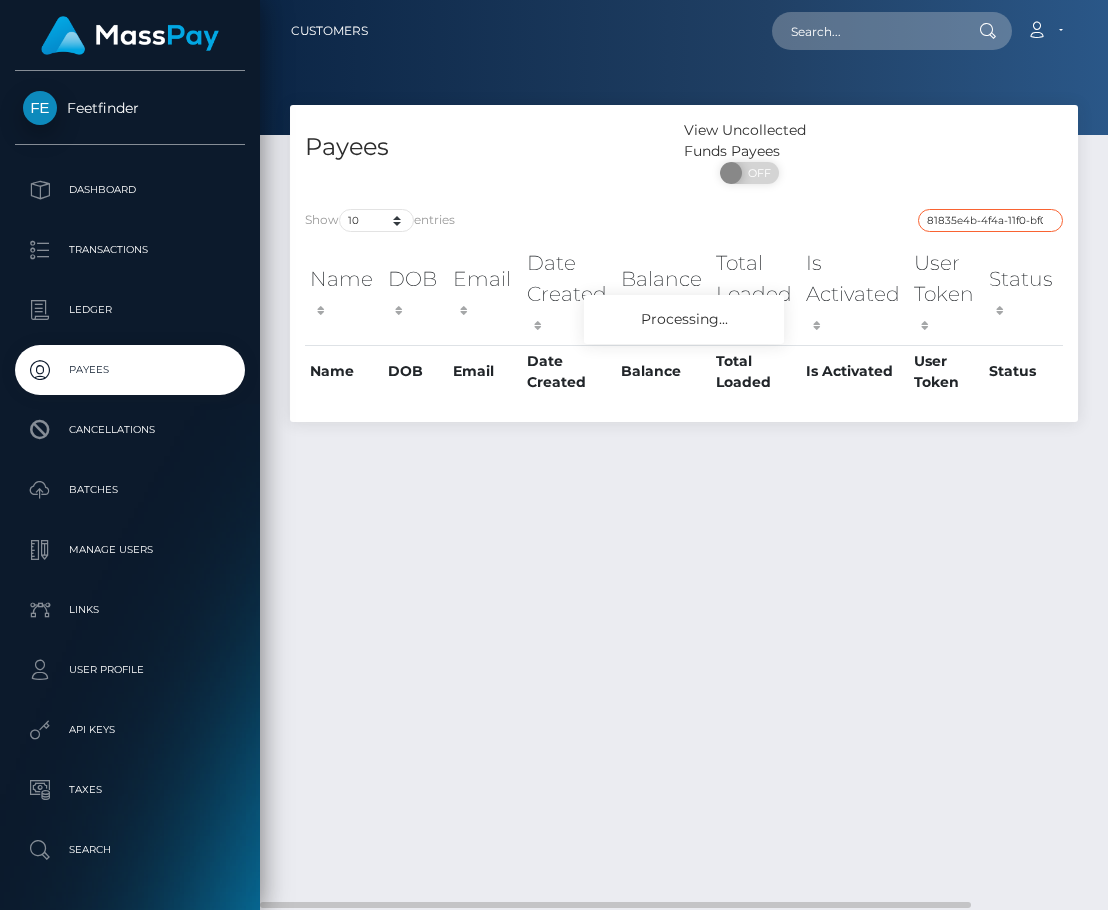 scroll, scrollTop: 0, scrollLeft: 86, axis: horizontal 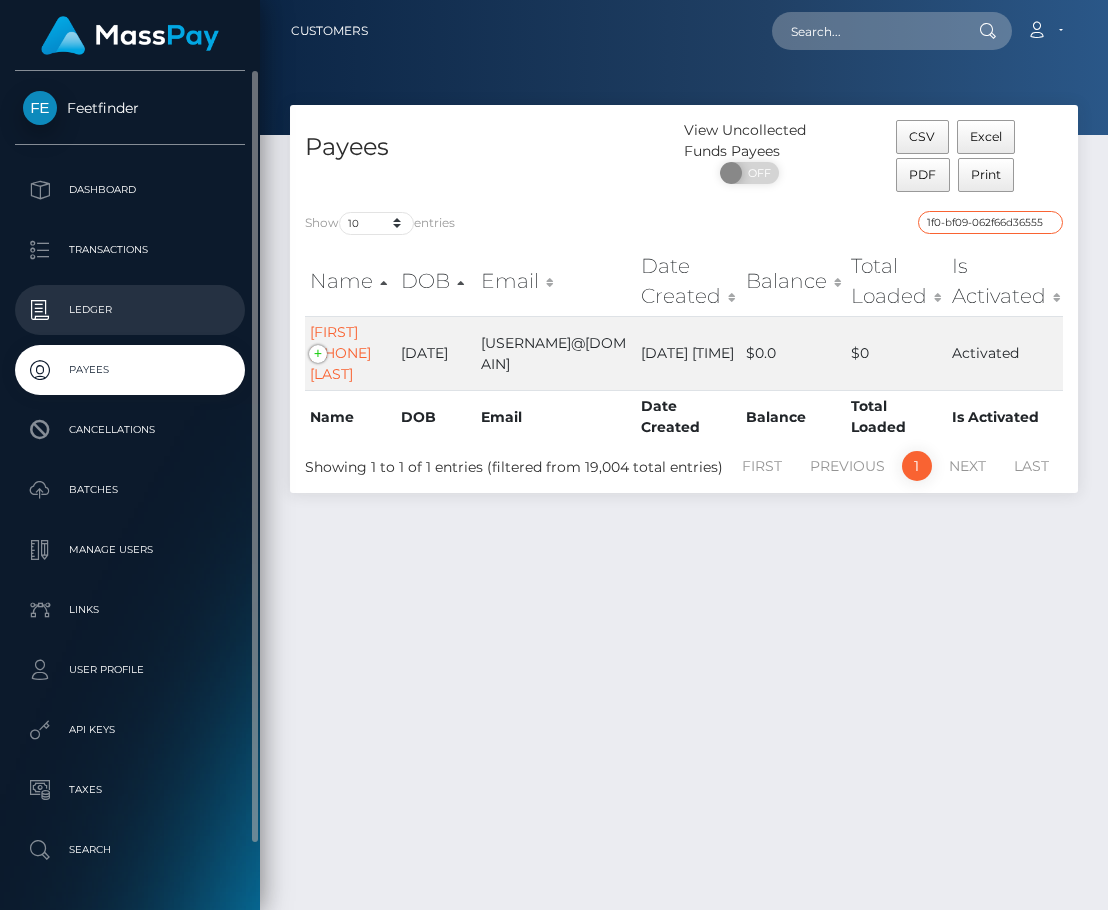 type on "81835e4b-4f4a-11f0-bf09-062f66d36555" 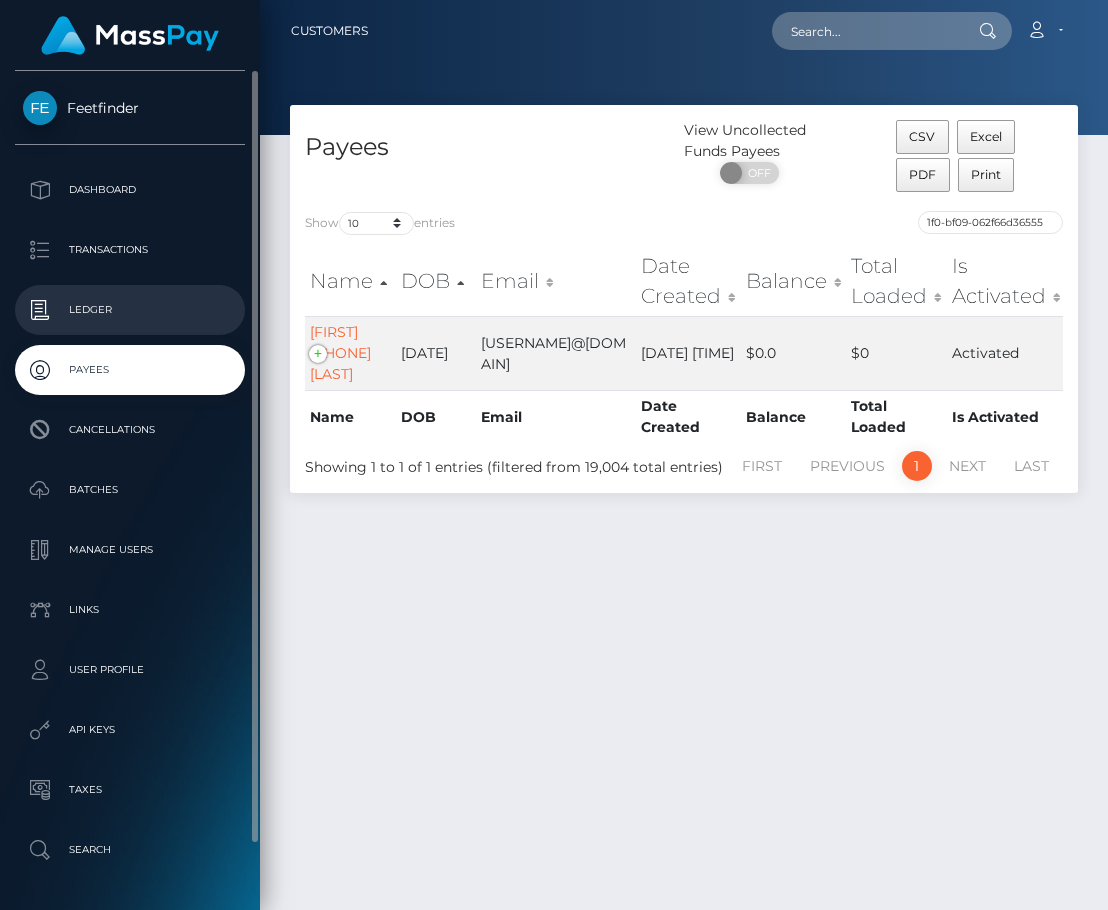 scroll, scrollTop: 0, scrollLeft: 0, axis: both 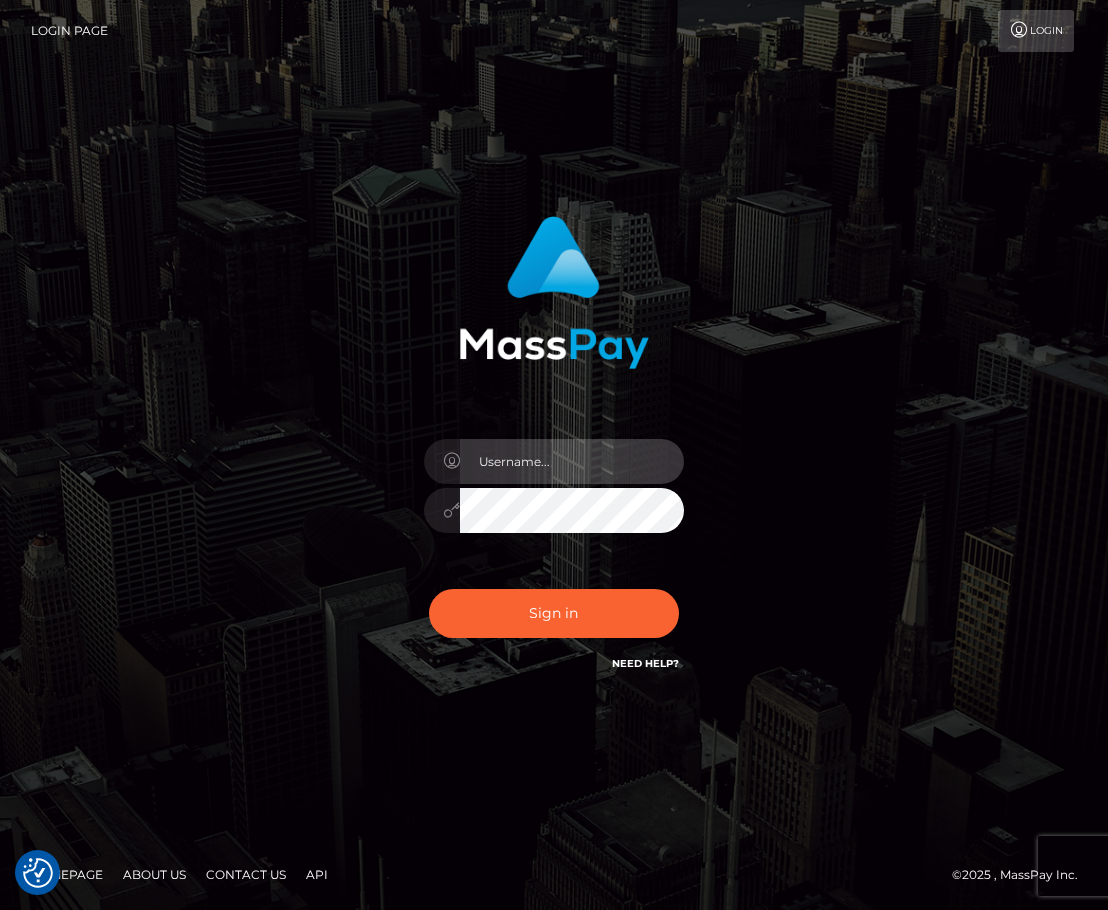 type on "hello.feetfinder" 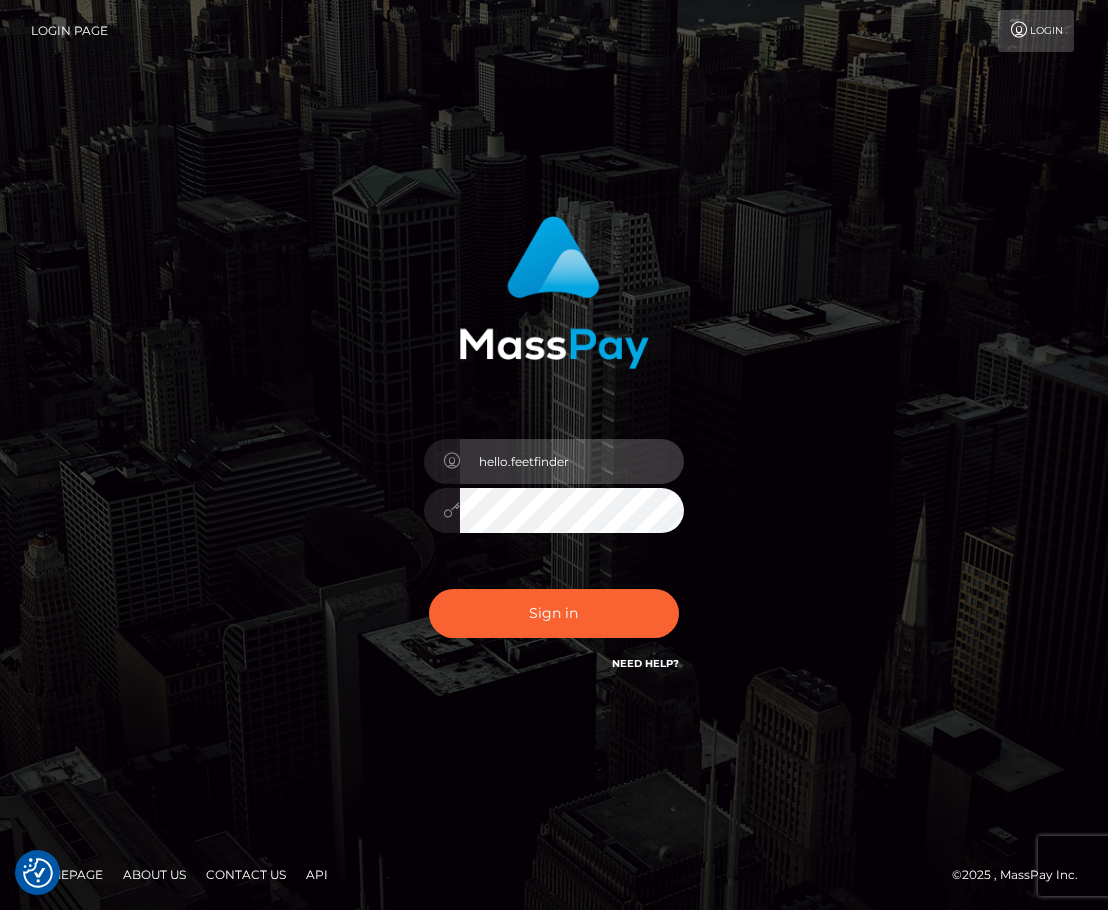 click on "hello.feetfinder" at bounding box center [572, 461] 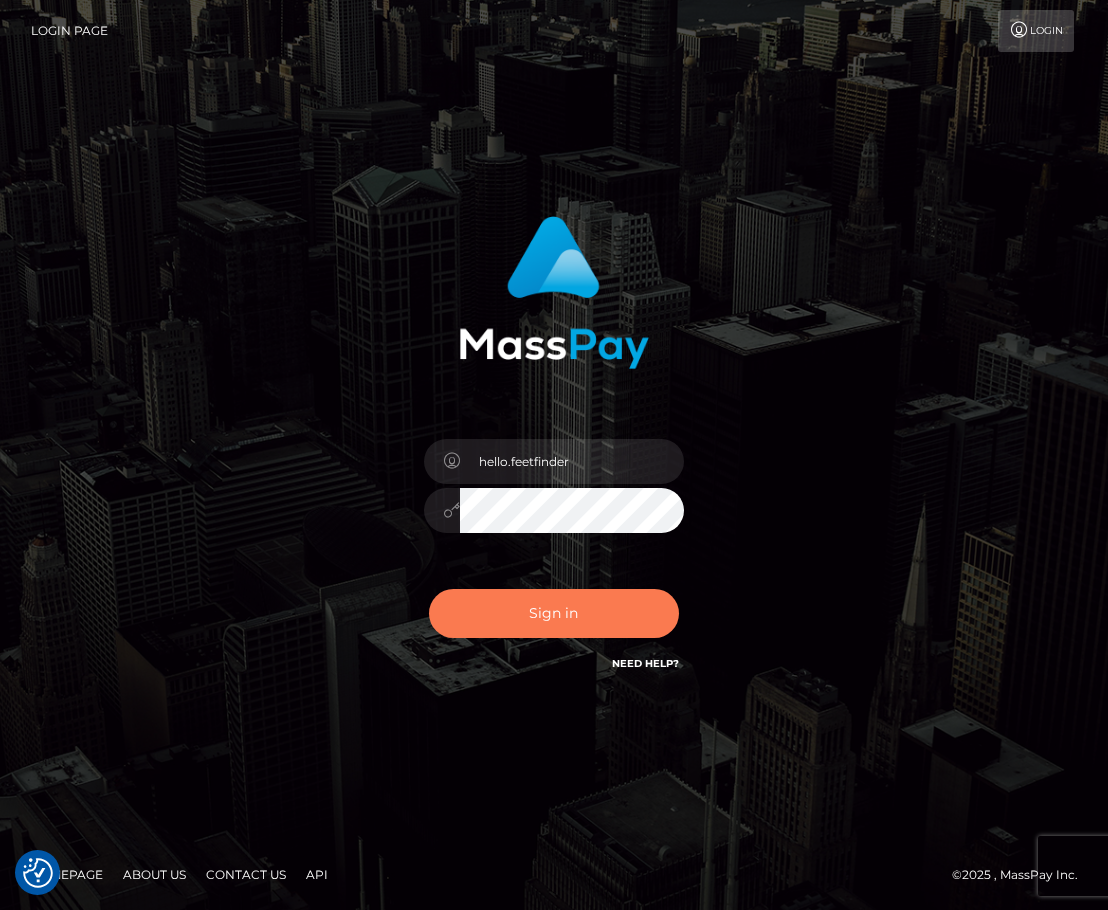 click on "Sign in" at bounding box center [554, 613] 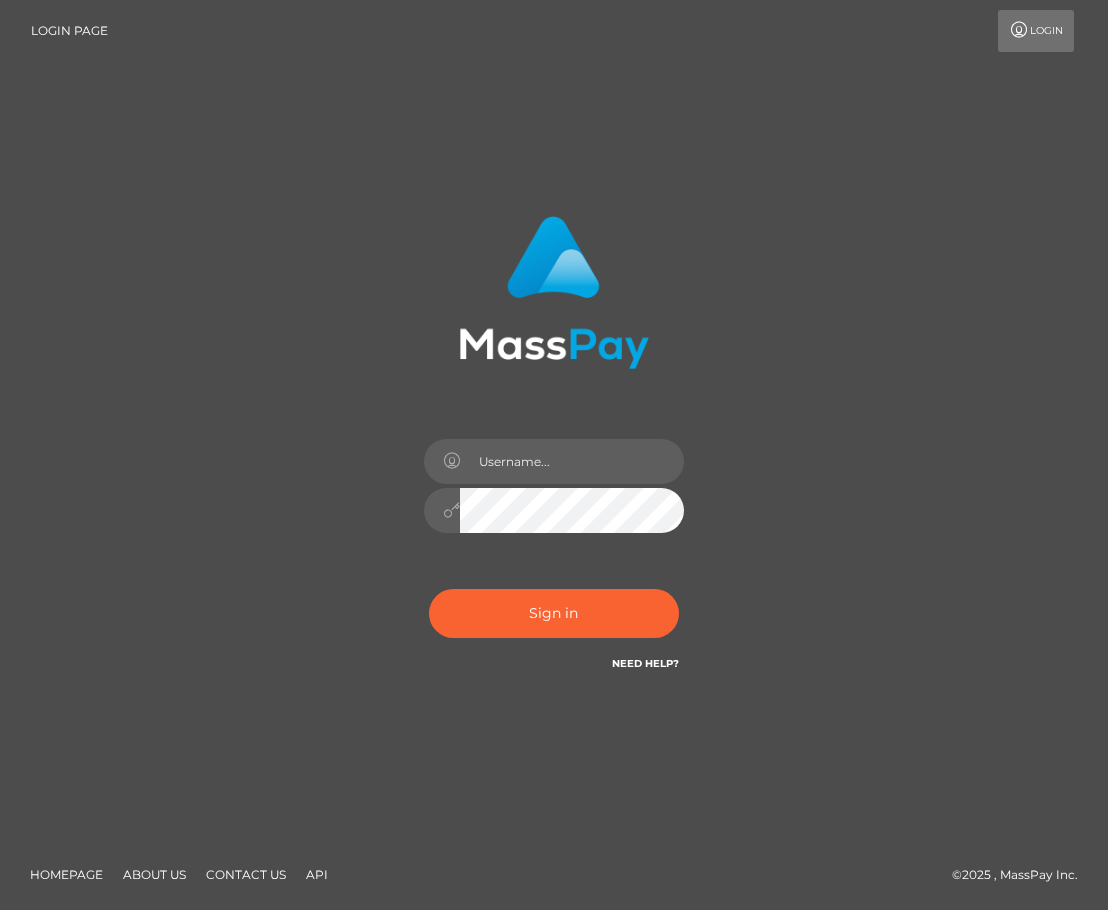 scroll, scrollTop: 0, scrollLeft: 0, axis: both 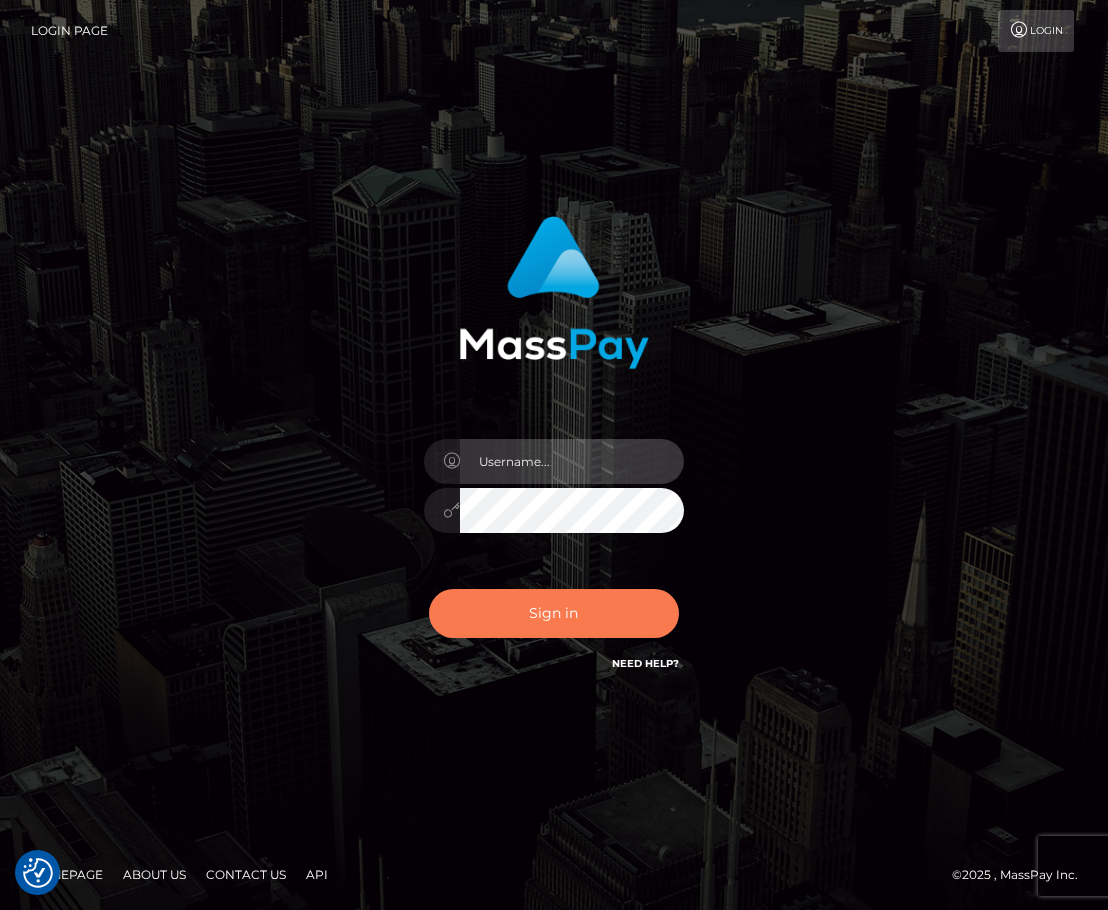 type on "hello.feetfinder" 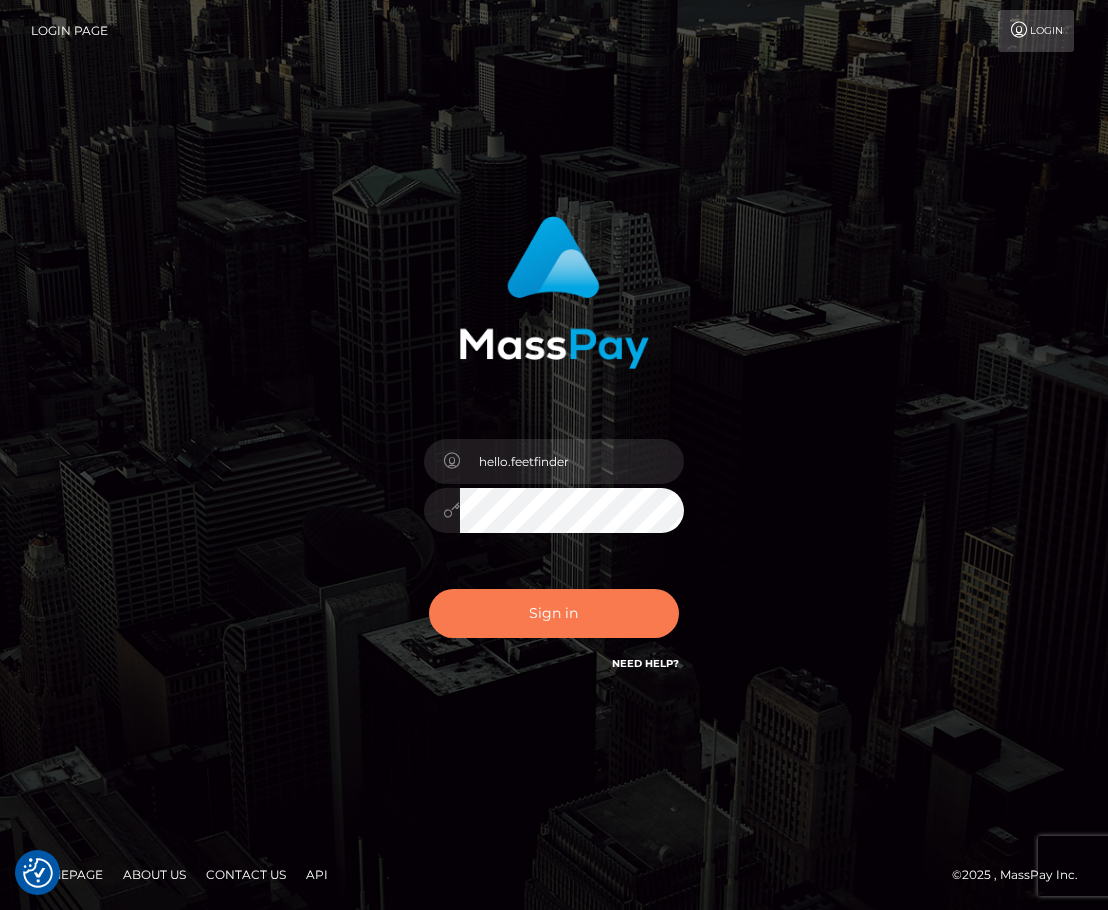 click on "Sign in" at bounding box center [554, 613] 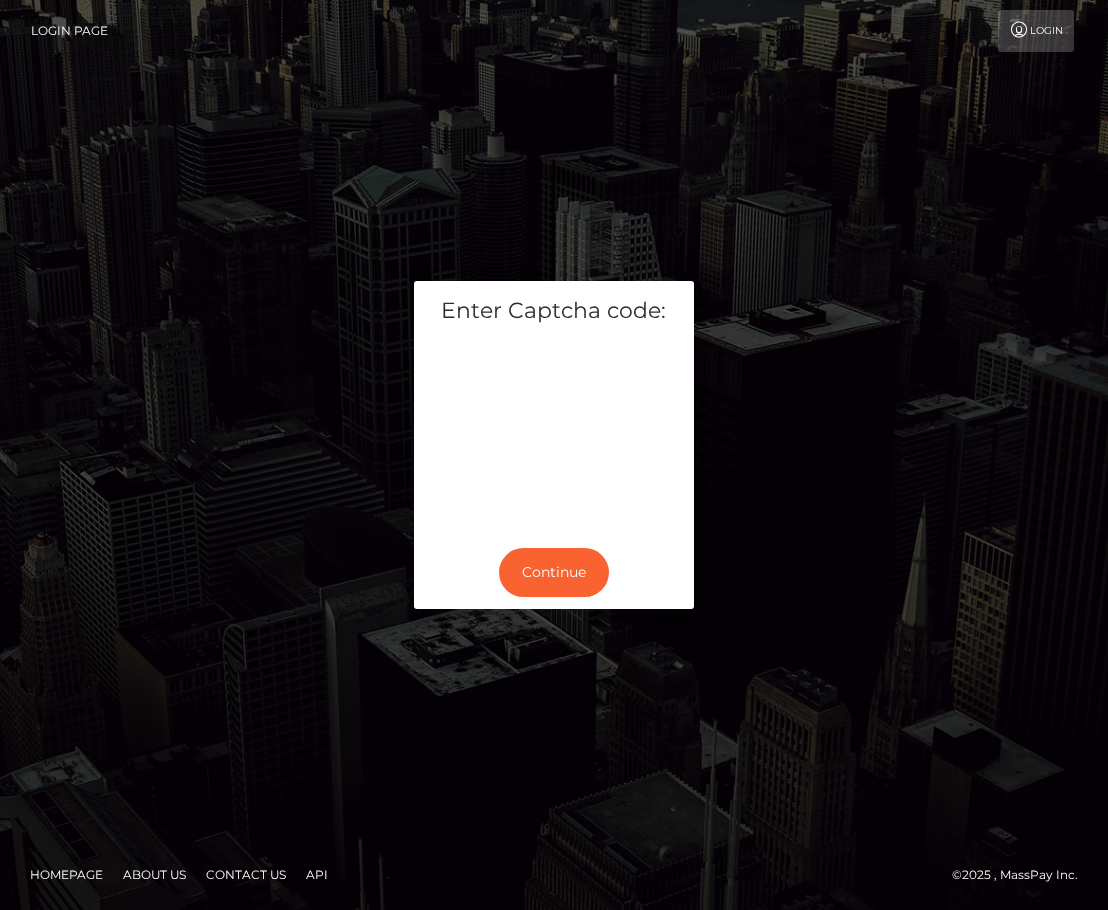 scroll, scrollTop: 0, scrollLeft: 0, axis: both 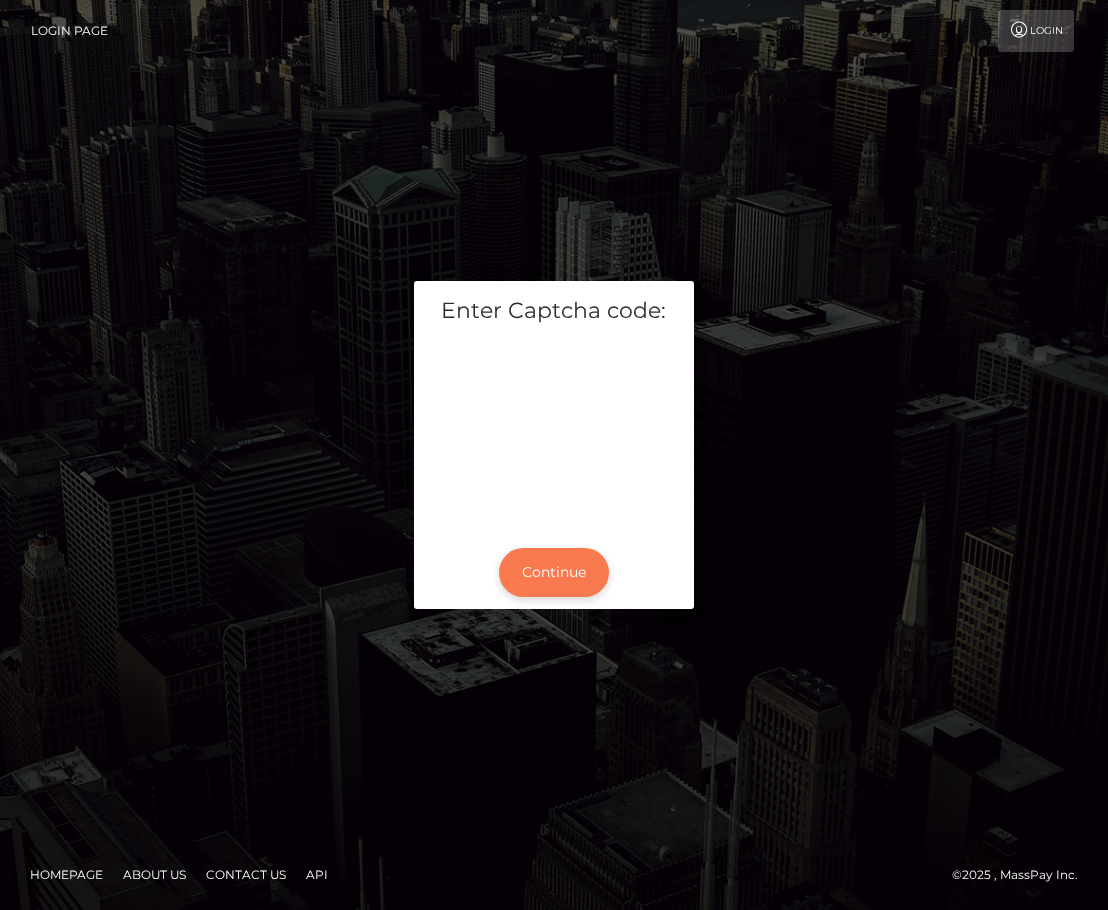 click on "Continue" at bounding box center [554, 572] 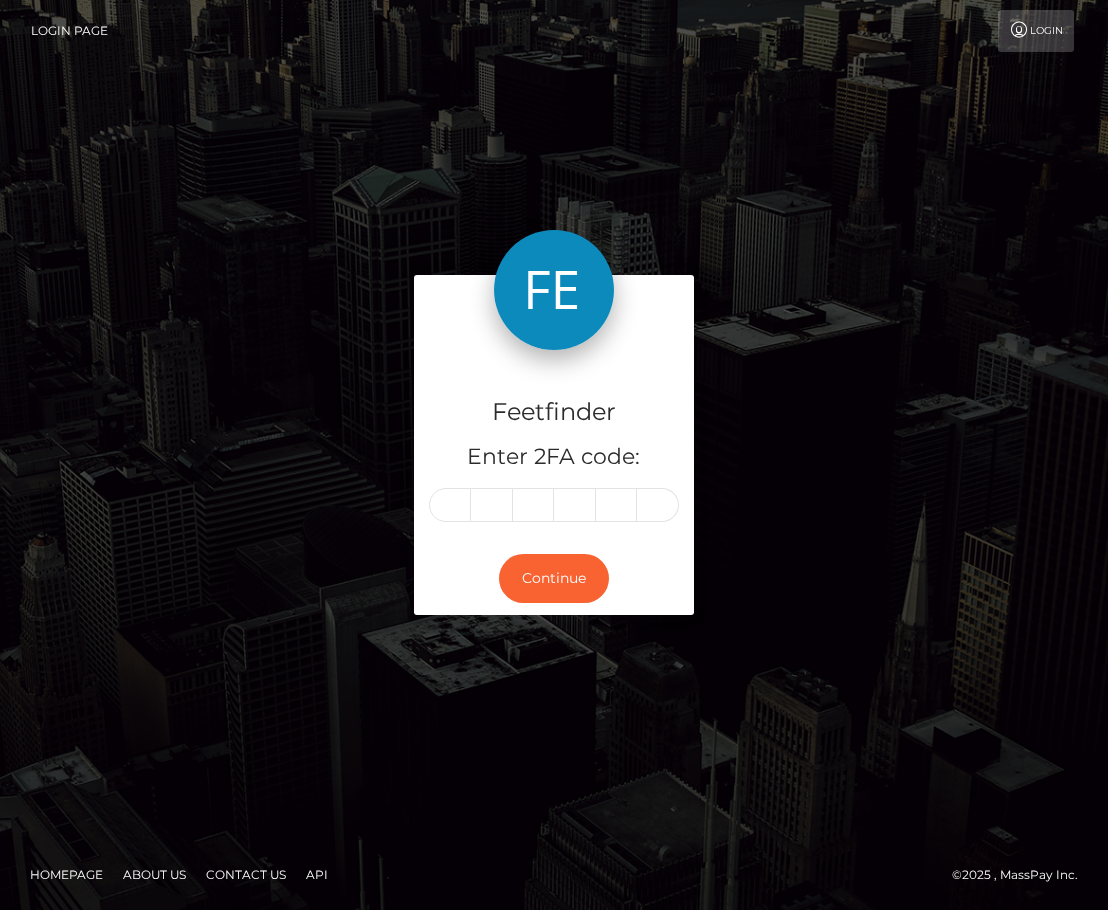 scroll, scrollTop: 0, scrollLeft: 0, axis: both 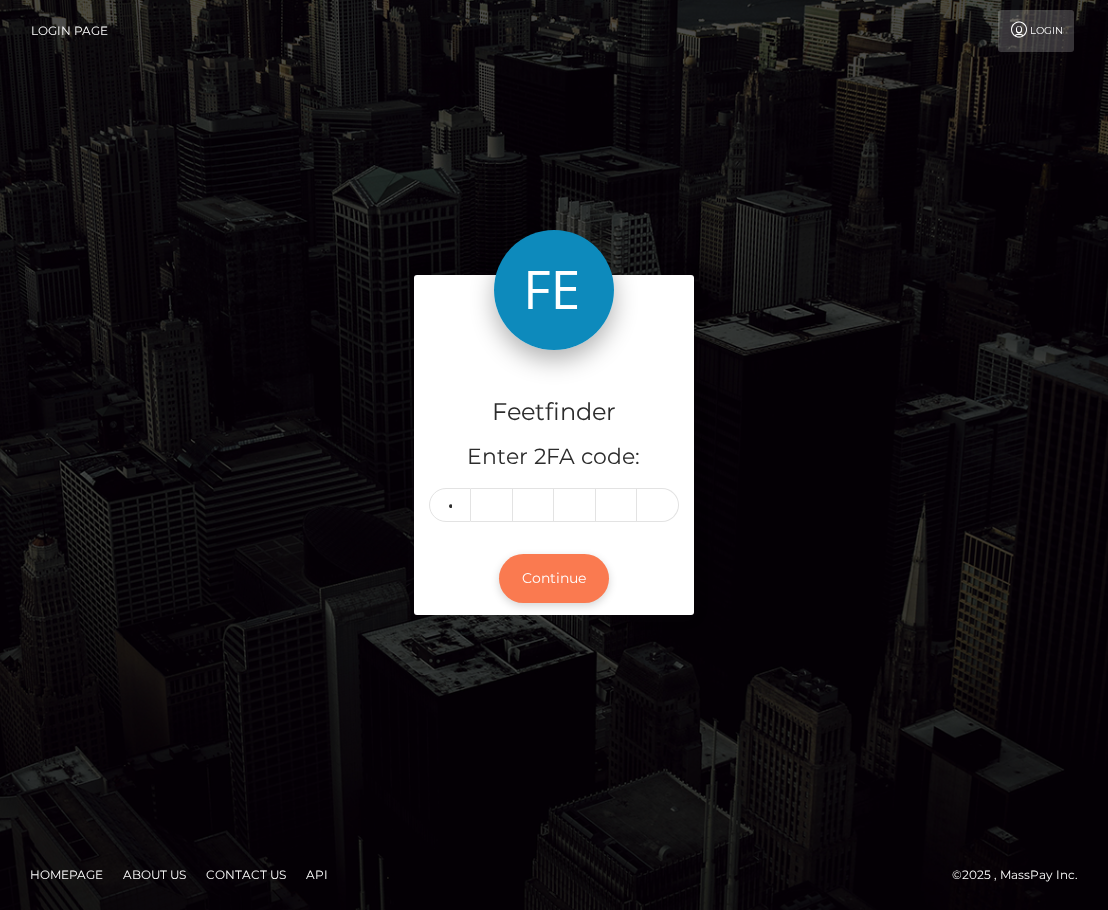 type on "7" 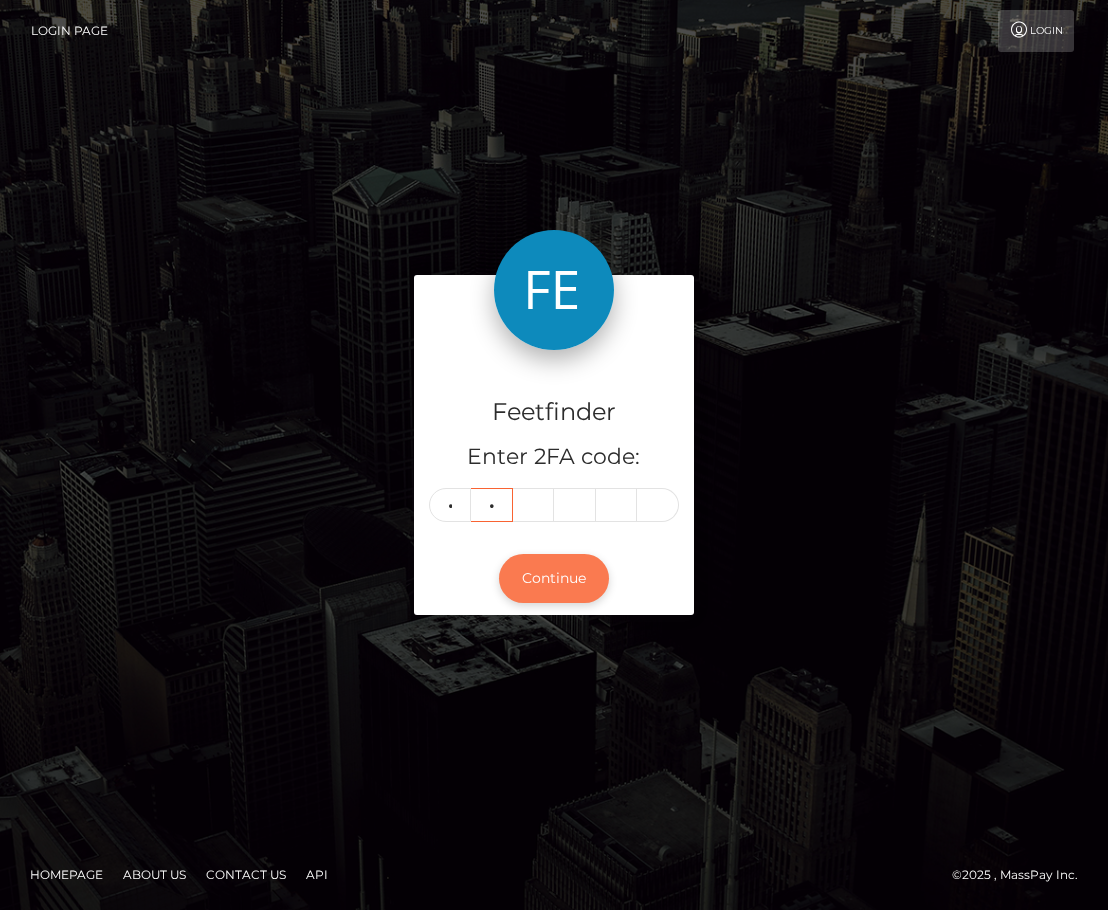 type on "0" 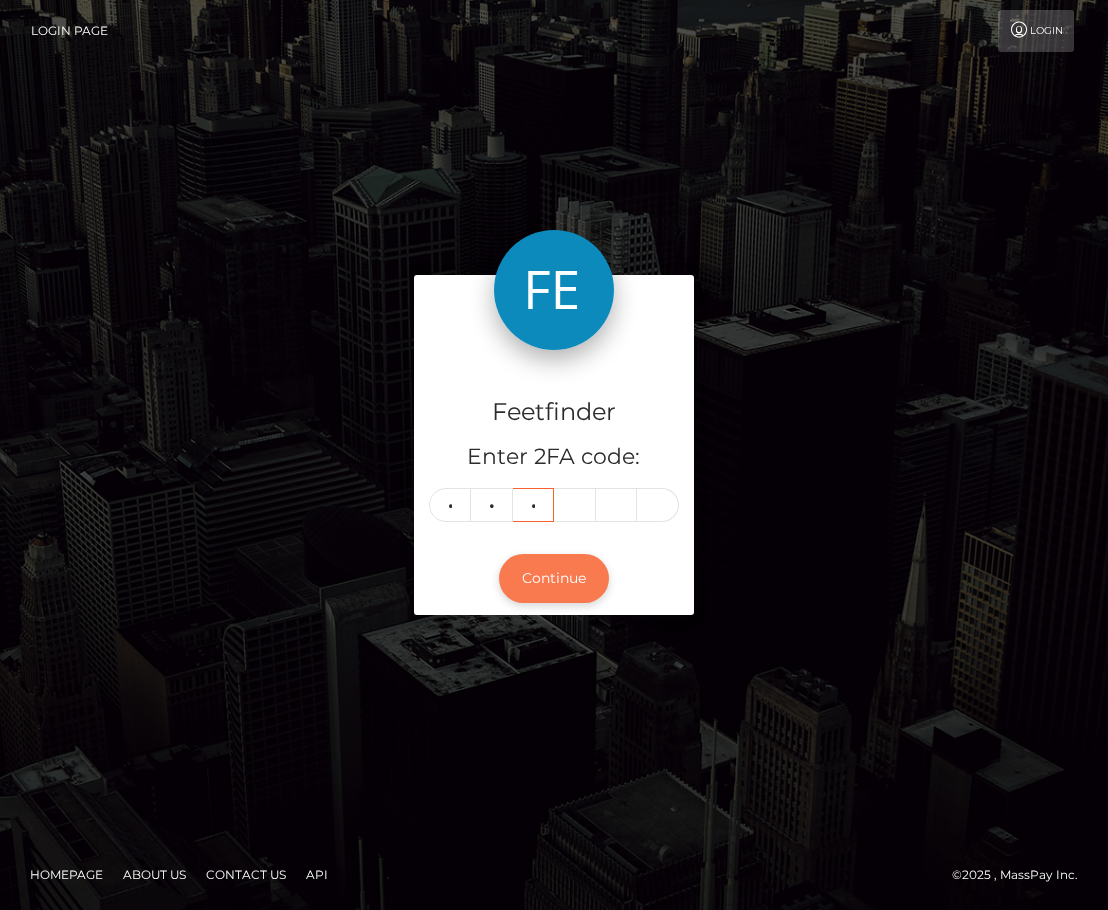 type on "0" 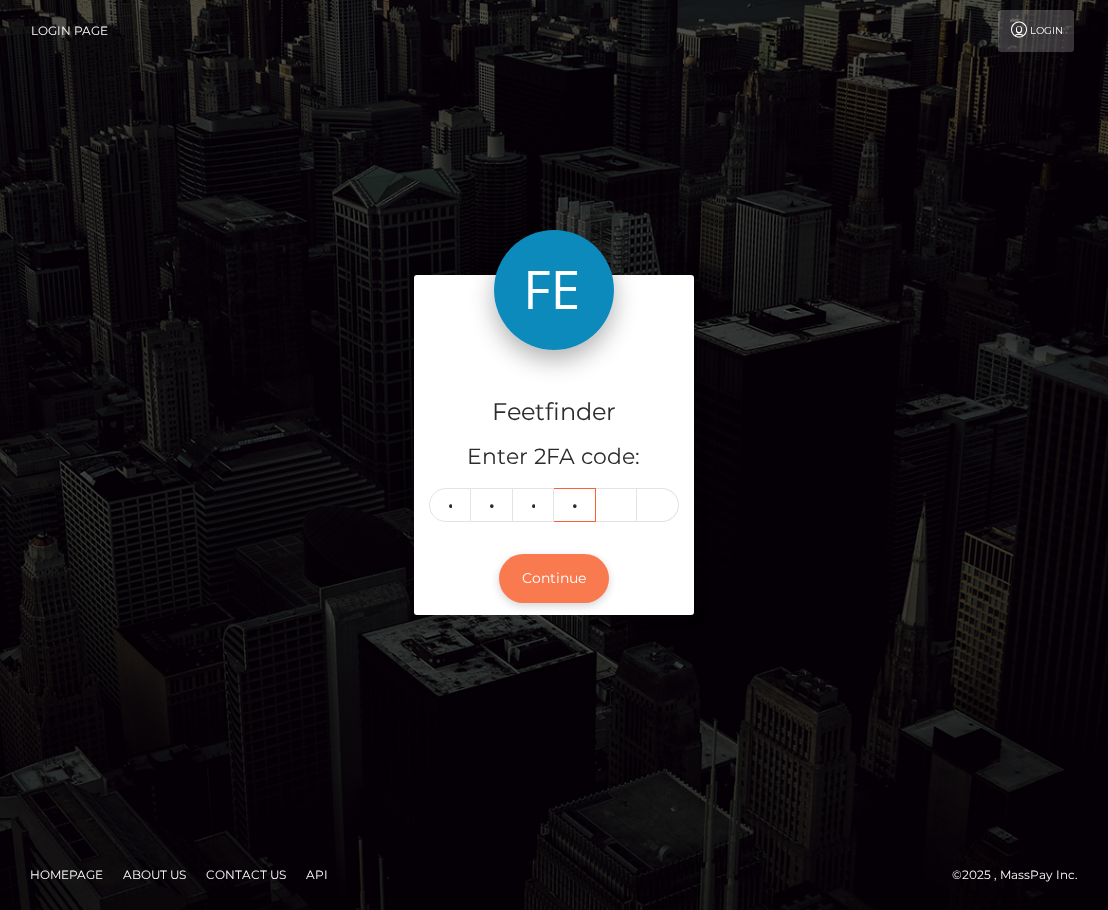 type on "8" 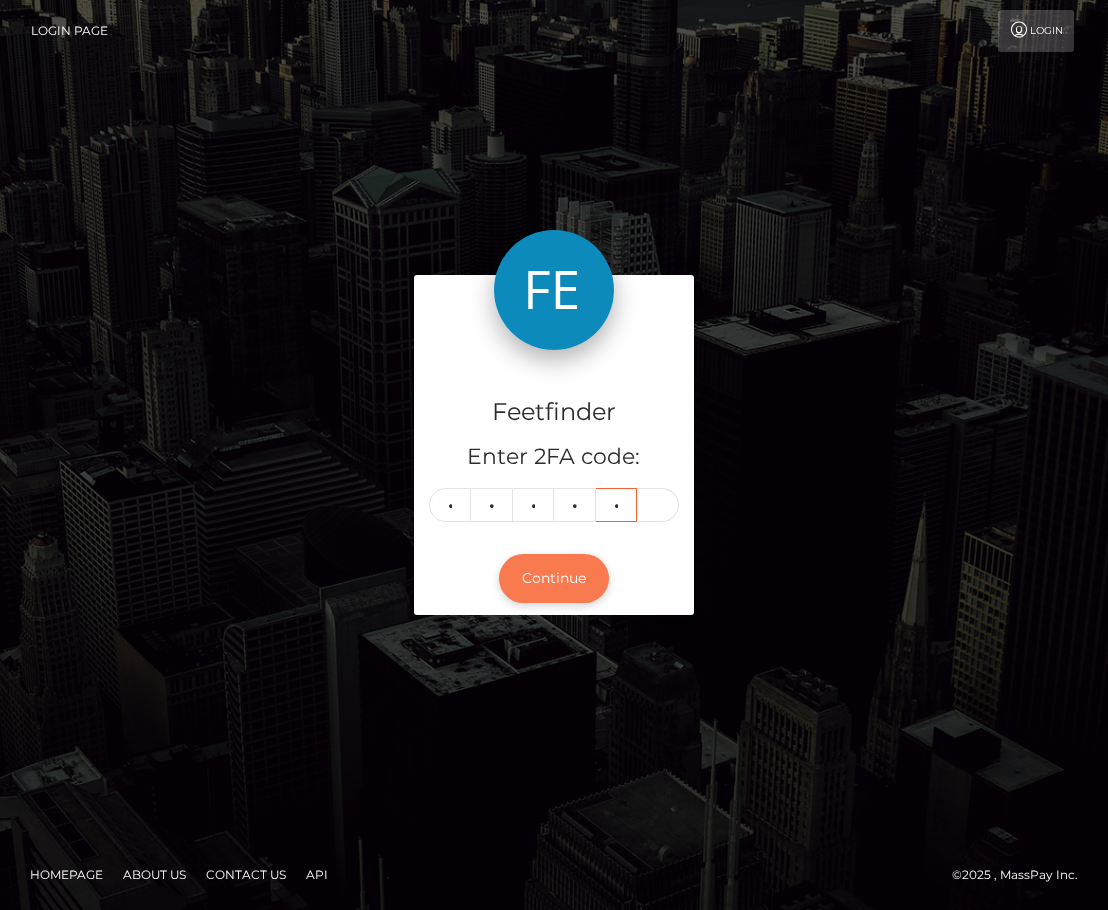 type on "5" 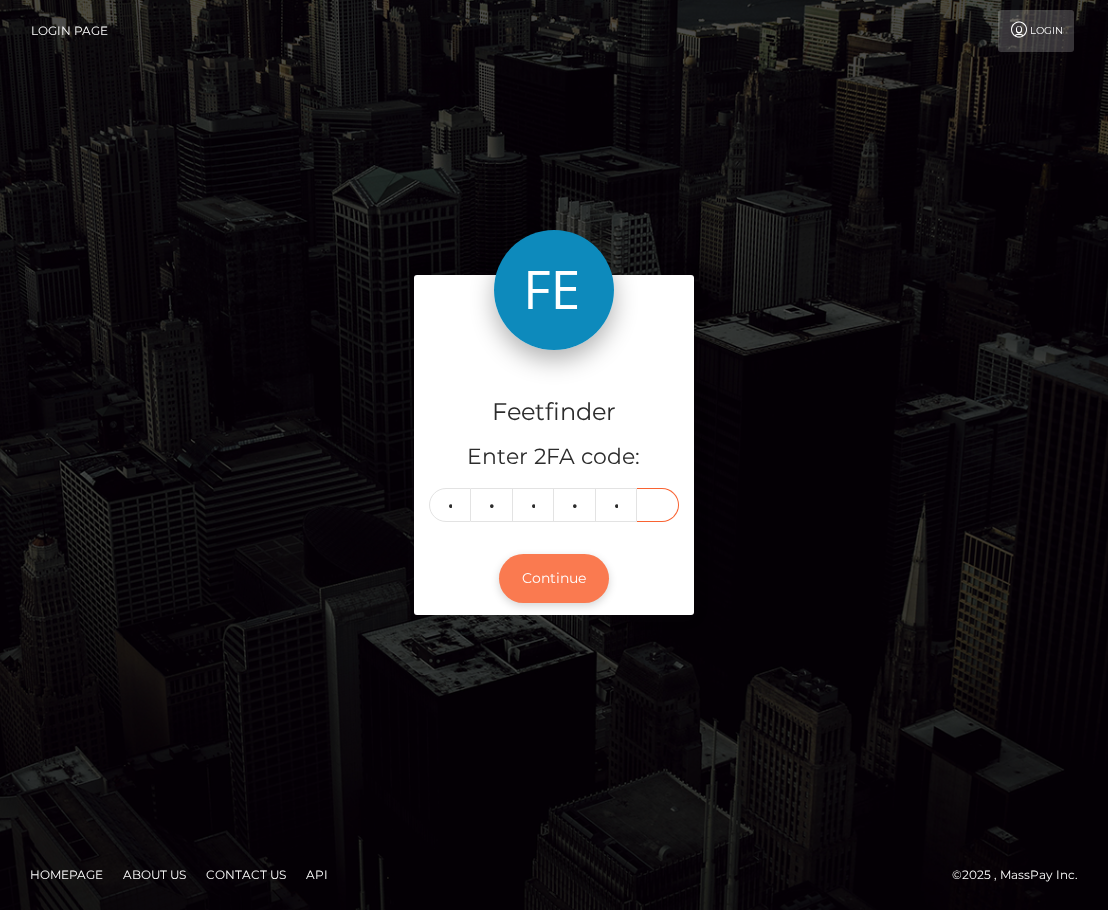 type on "5" 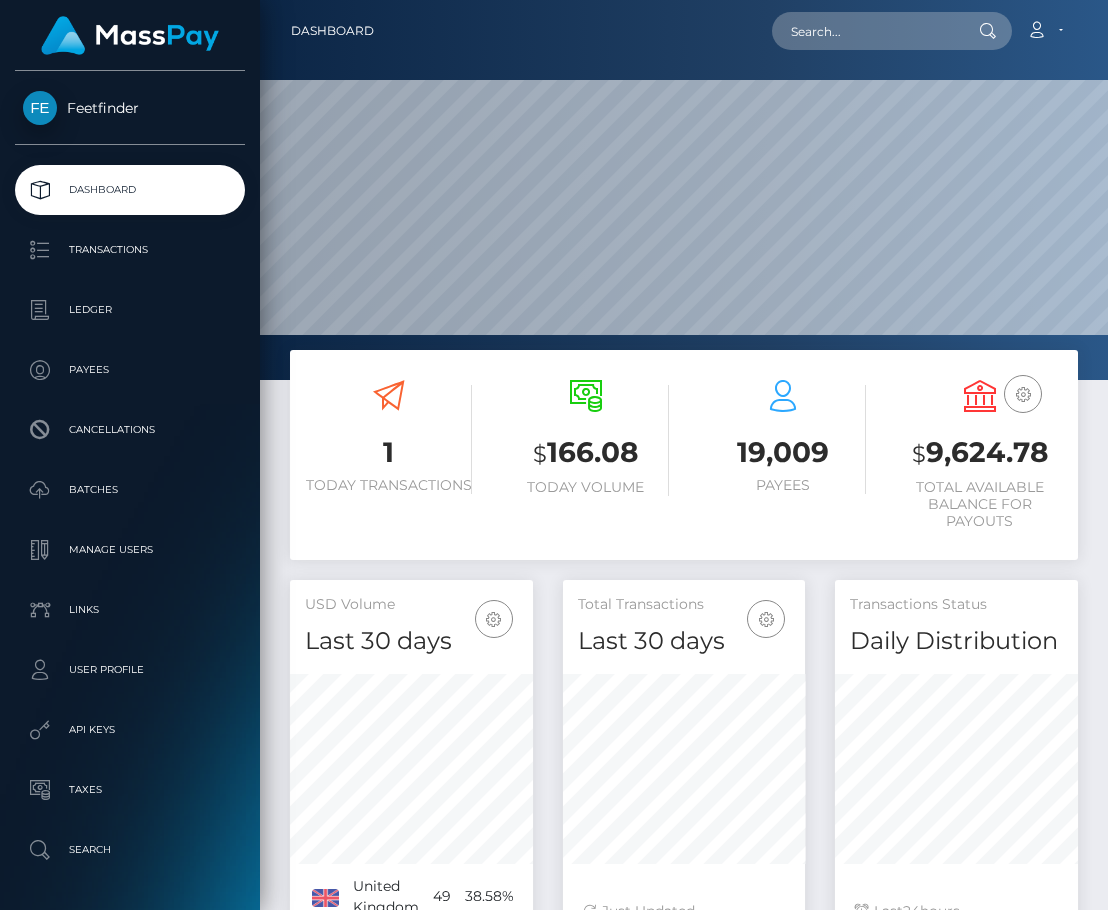 scroll, scrollTop: 0, scrollLeft: 0, axis: both 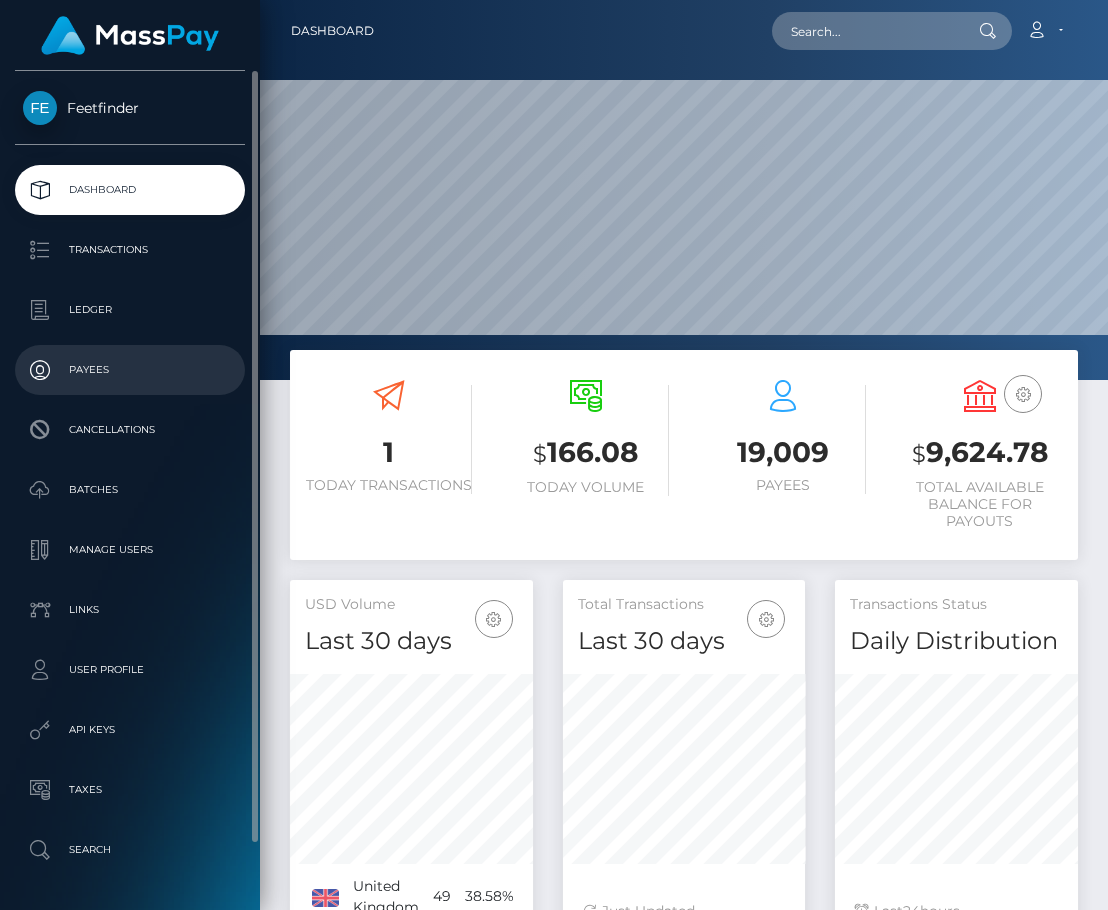 click on "Payees" at bounding box center (130, 370) 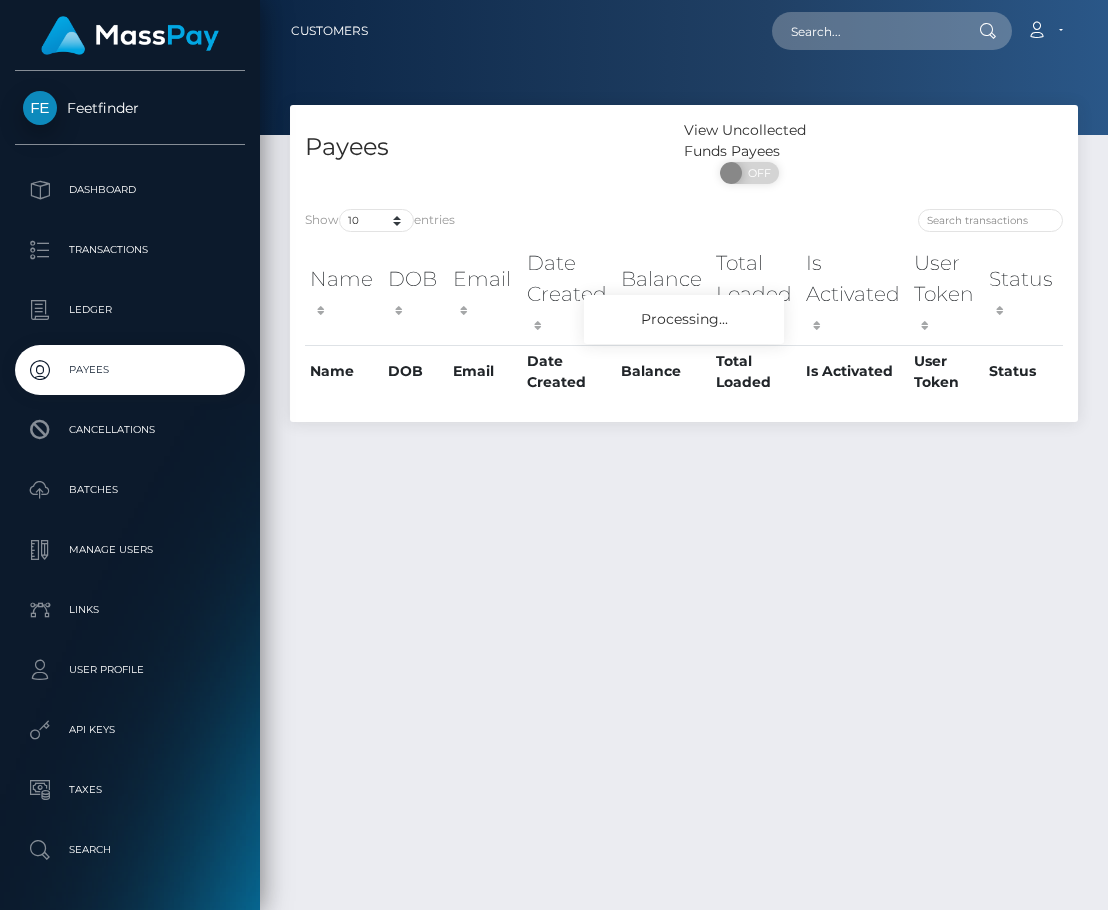 scroll, scrollTop: 0, scrollLeft: 0, axis: both 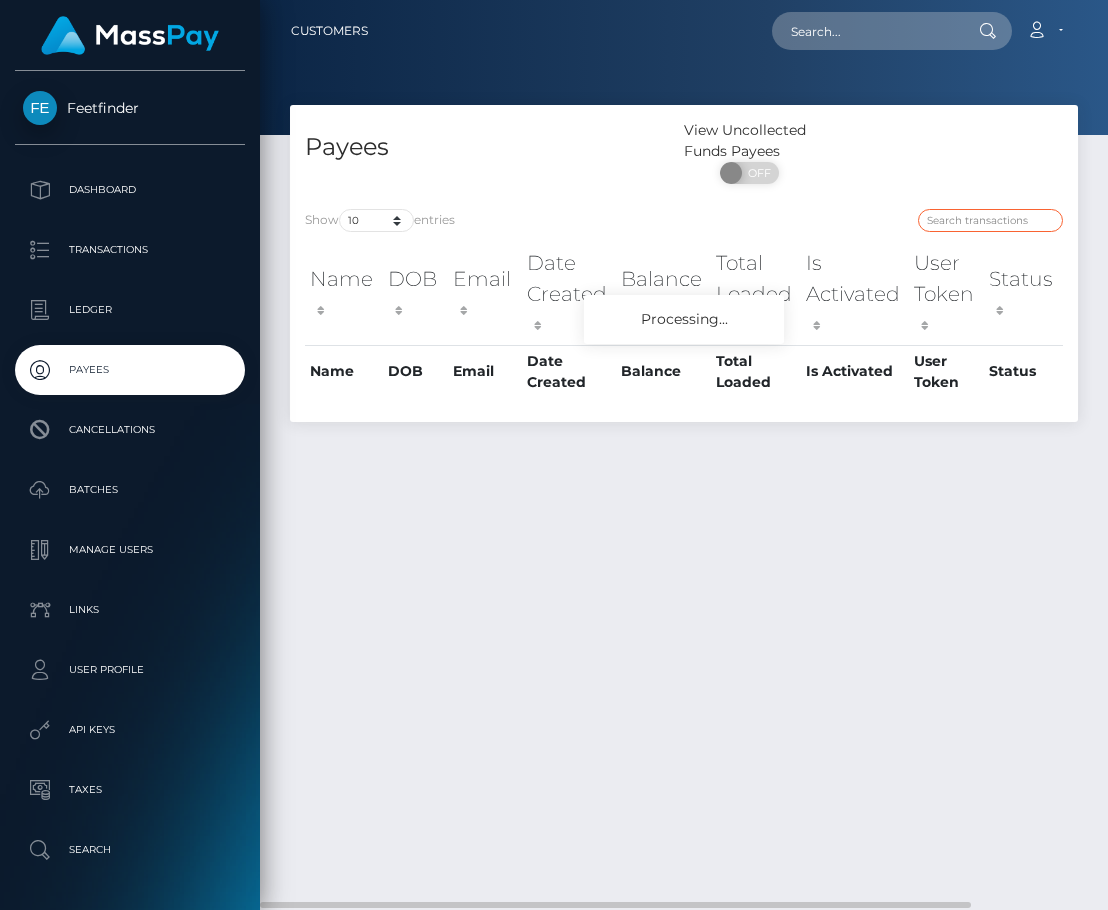 click at bounding box center [990, 220] 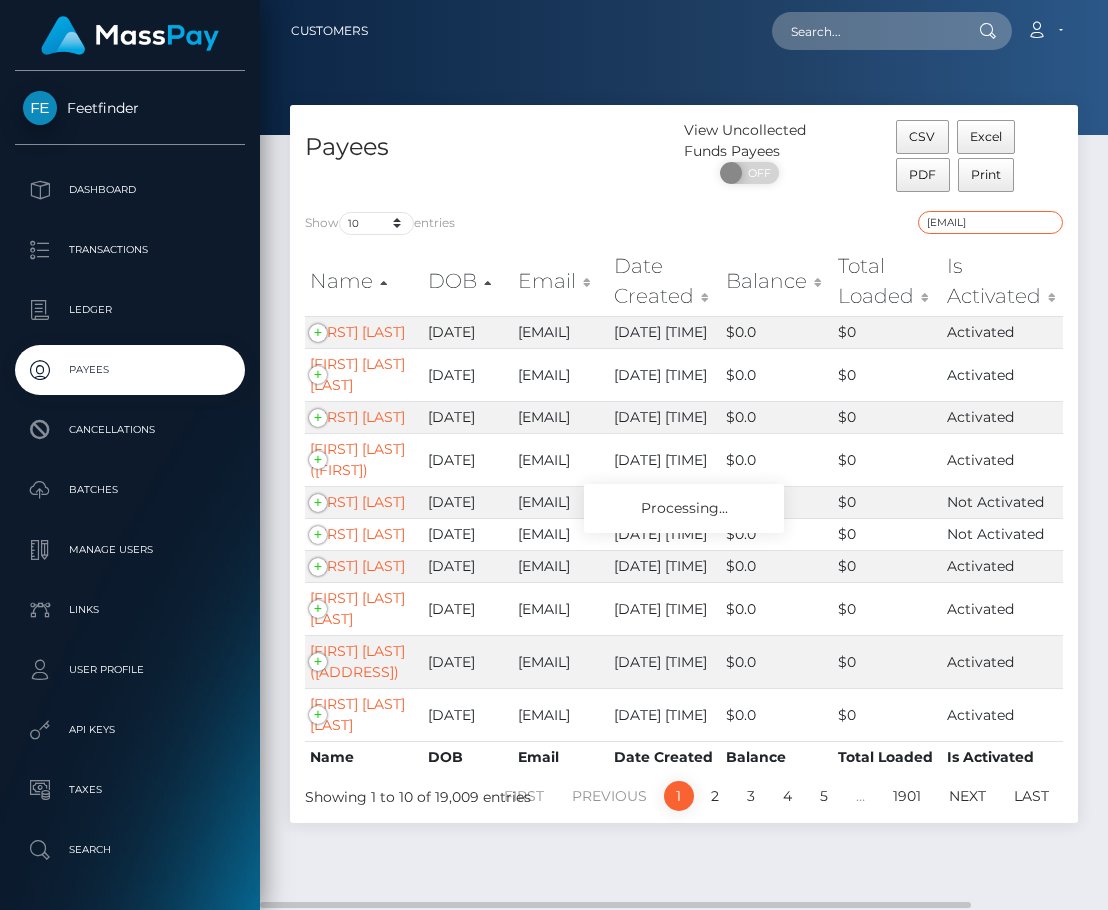 scroll, scrollTop: 0, scrollLeft: 0, axis: both 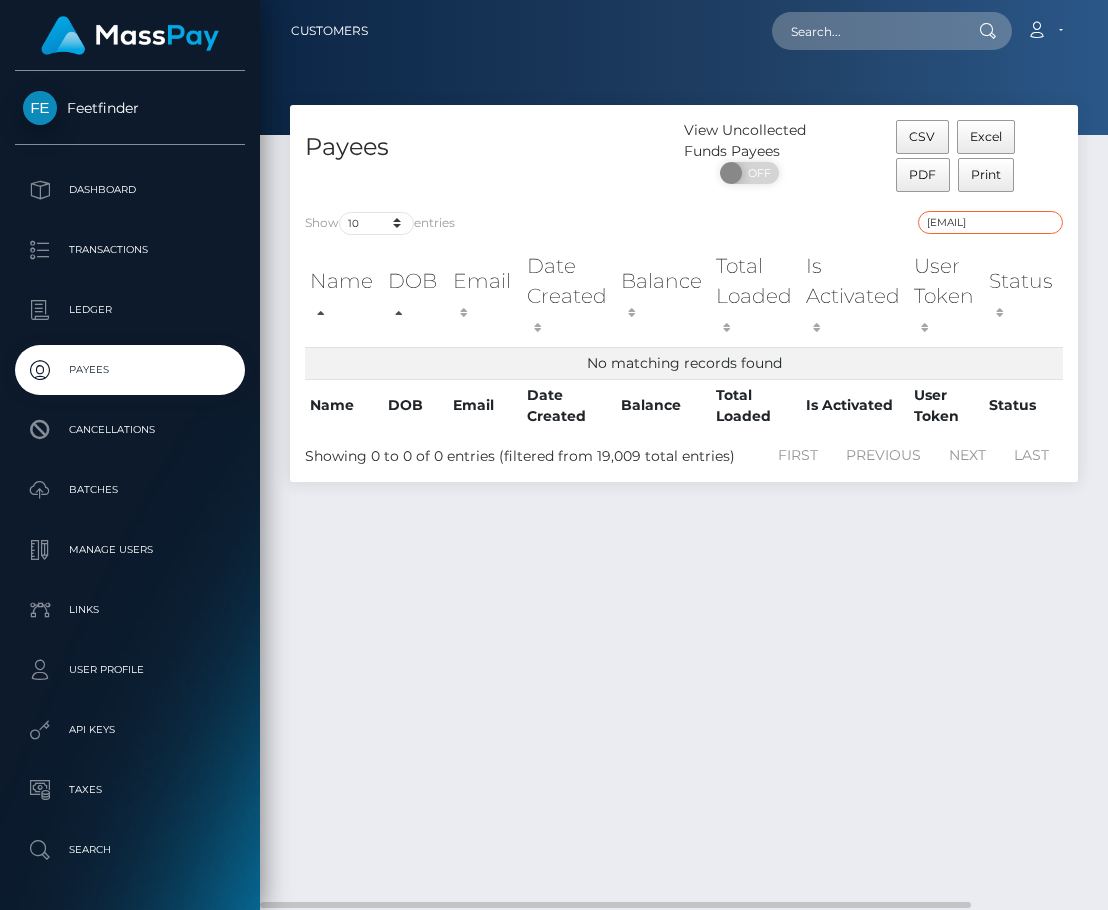 click on "[EMAIL]" at bounding box center [990, 222] 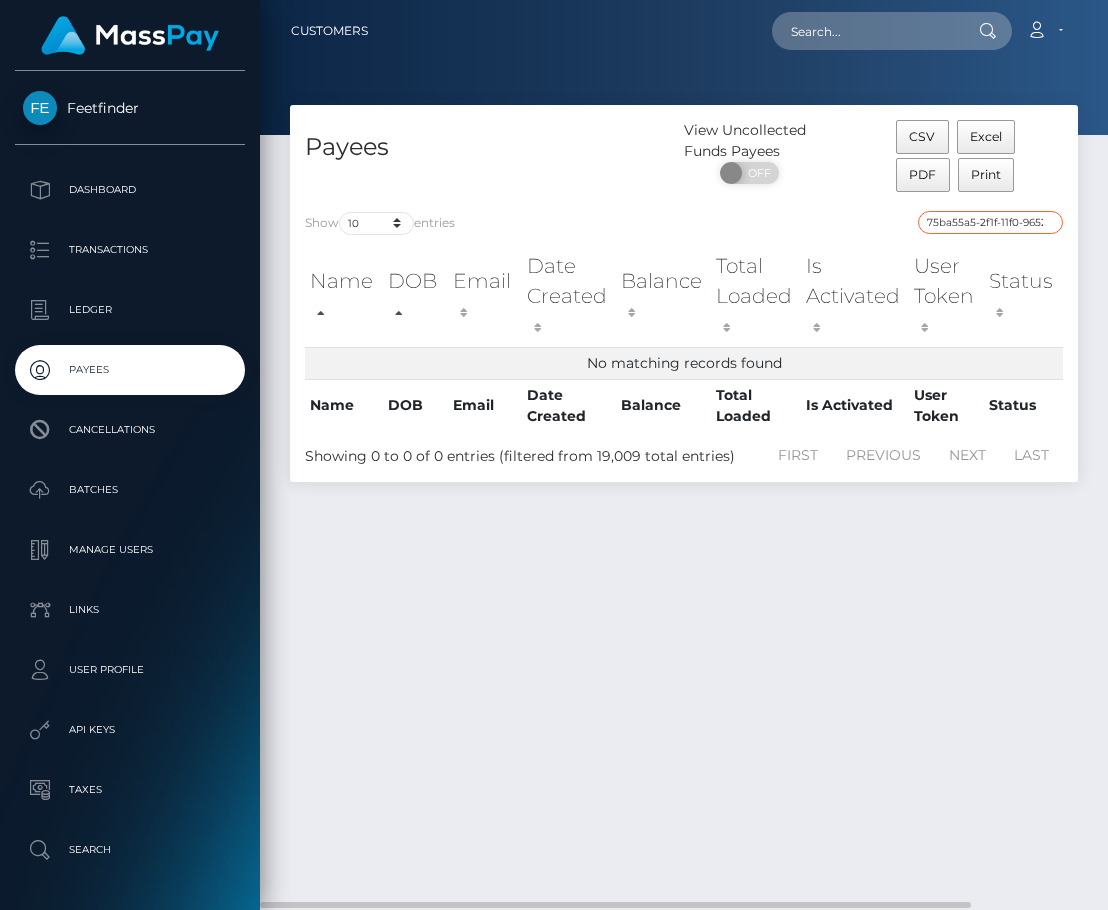 scroll, scrollTop: 0, scrollLeft: 79, axis: horizontal 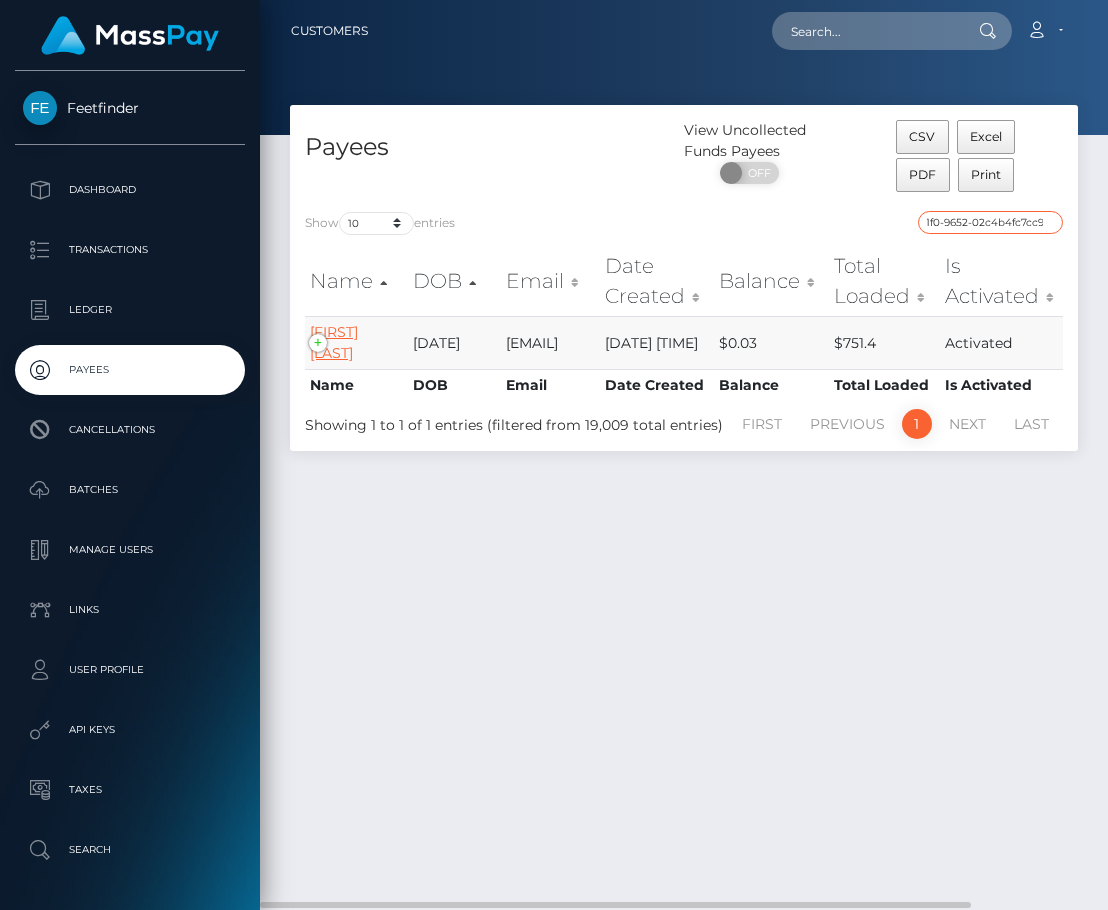 type on "75ba55a5-2f1f-11f0-9652-02c4b4fc7cc9" 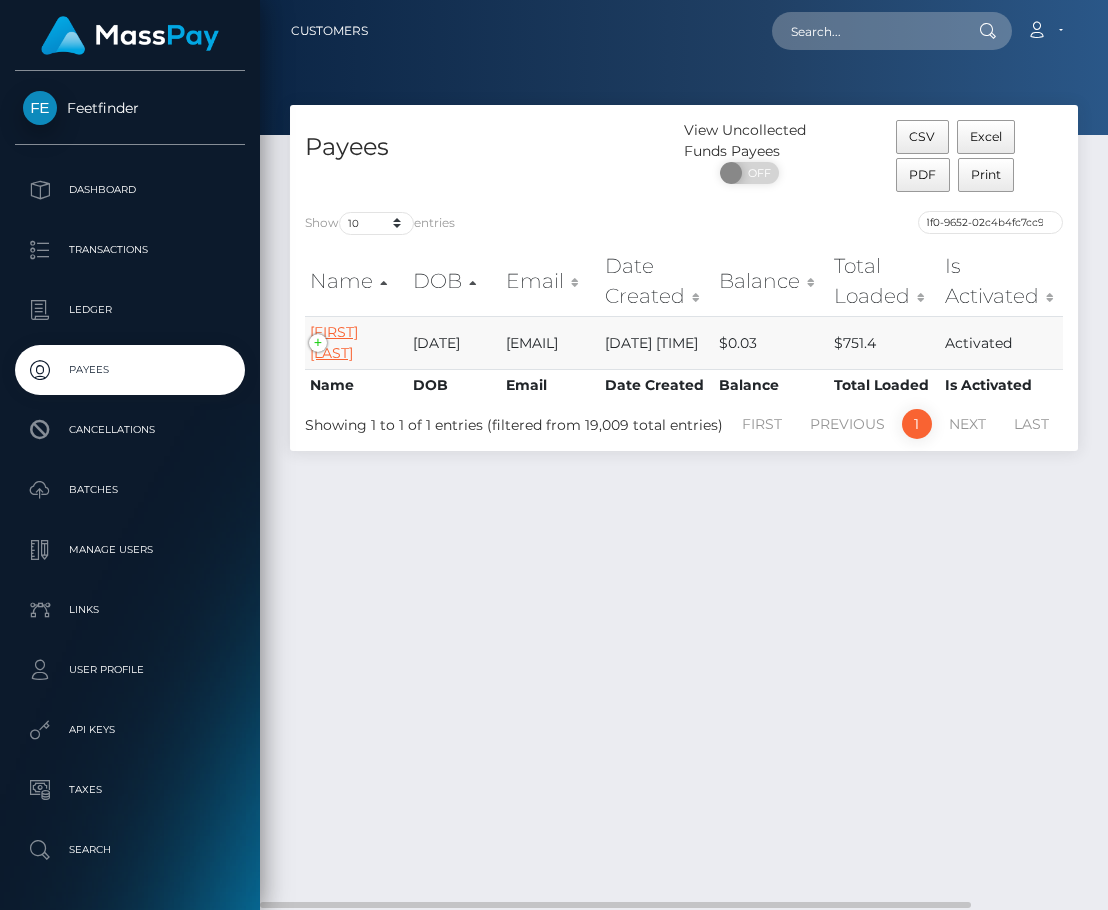scroll, scrollTop: 0, scrollLeft: 0, axis: both 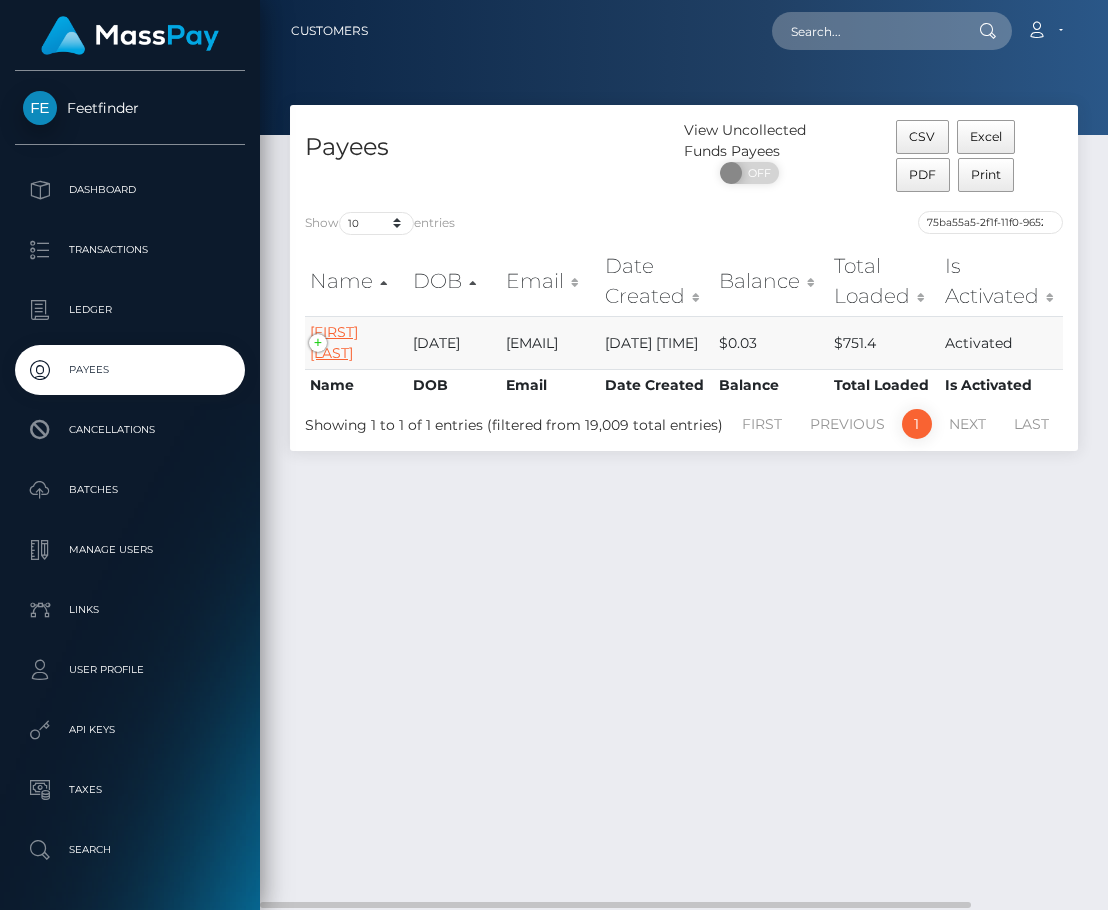 click on "Menia  Prozyma" at bounding box center [334, 342] 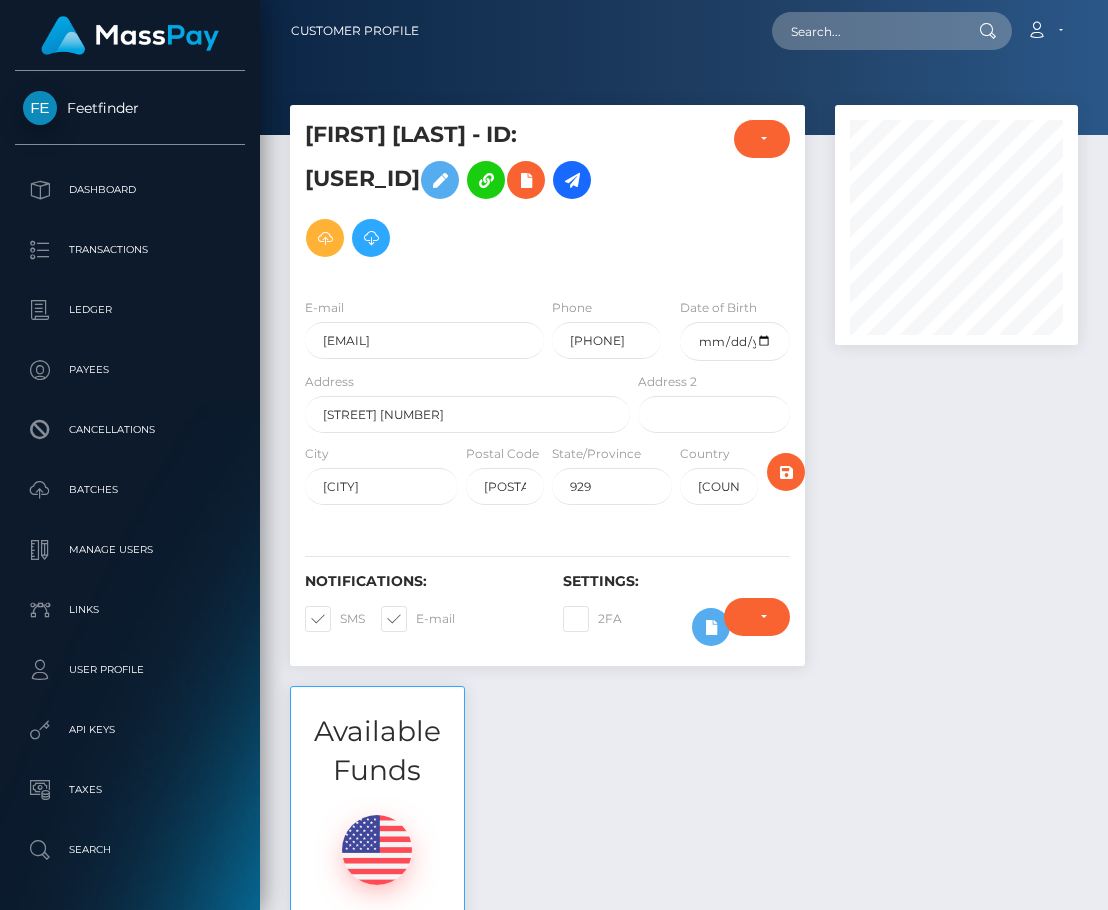 scroll, scrollTop: 0, scrollLeft: 0, axis: both 